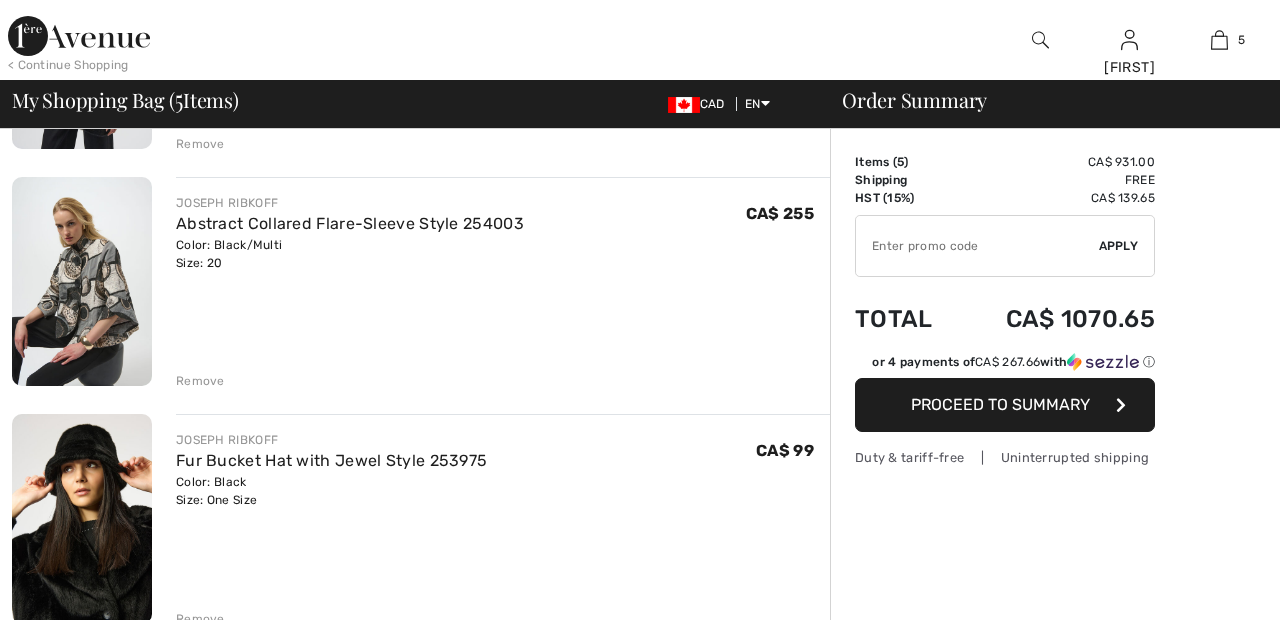 scroll, scrollTop: 496, scrollLeft: 0, axis: vertical 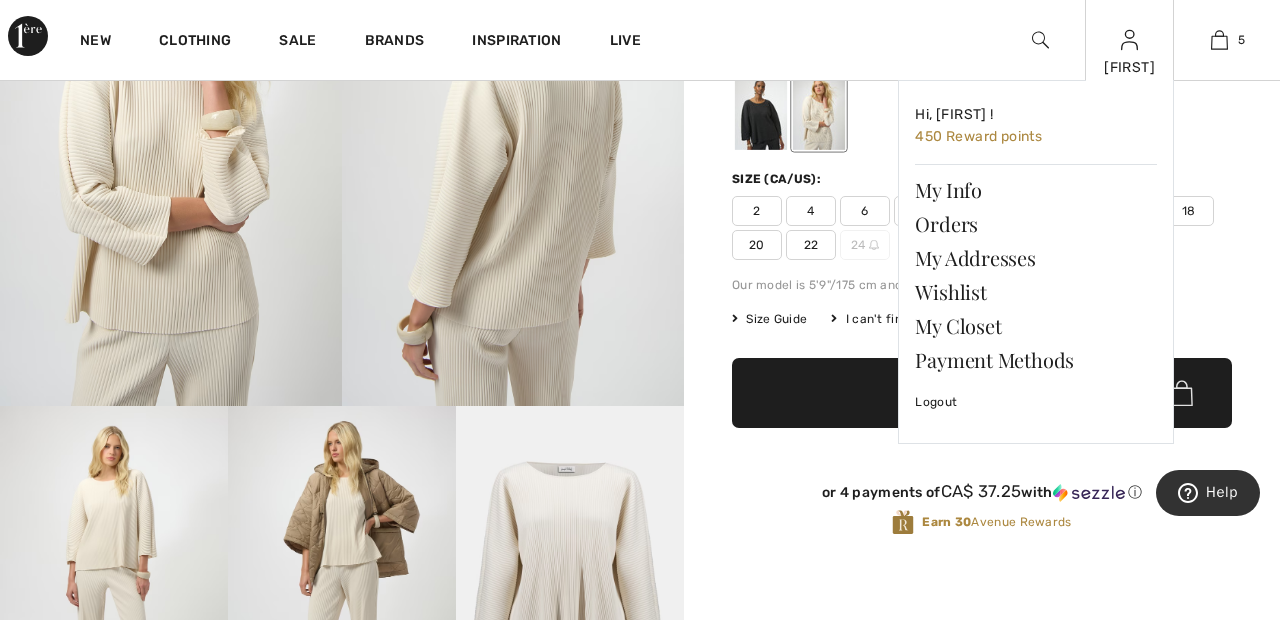 click at bounding box center [1129, 40] 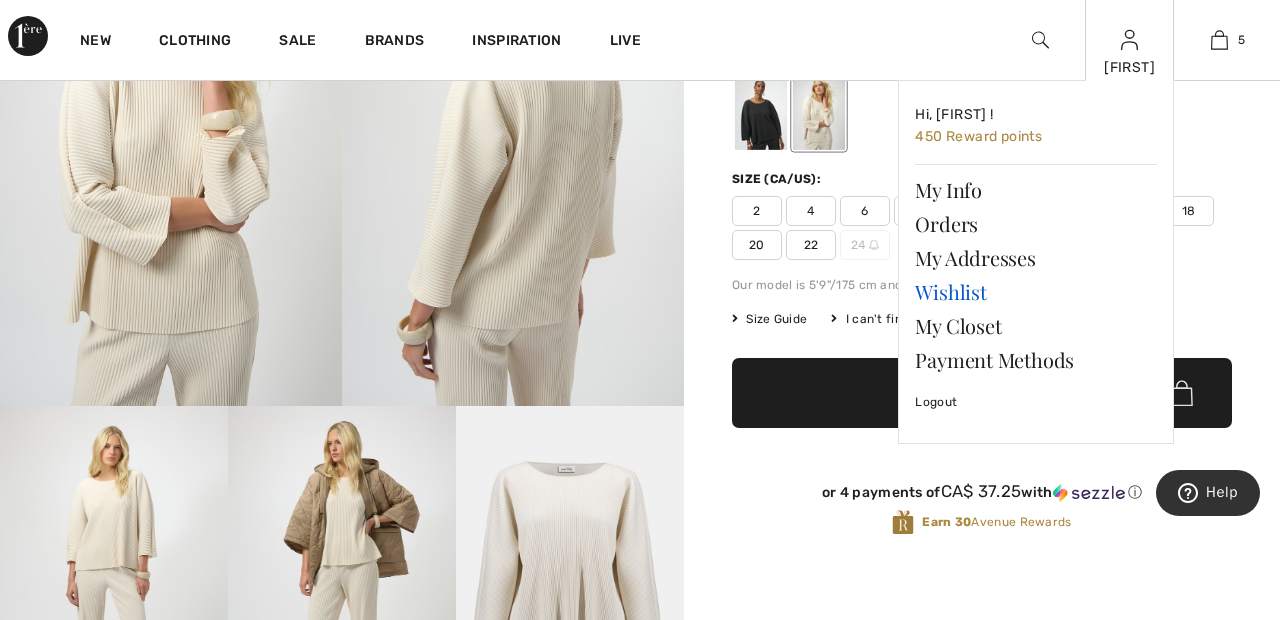 click on "Wishlist" at bounding box center (1036, 292) 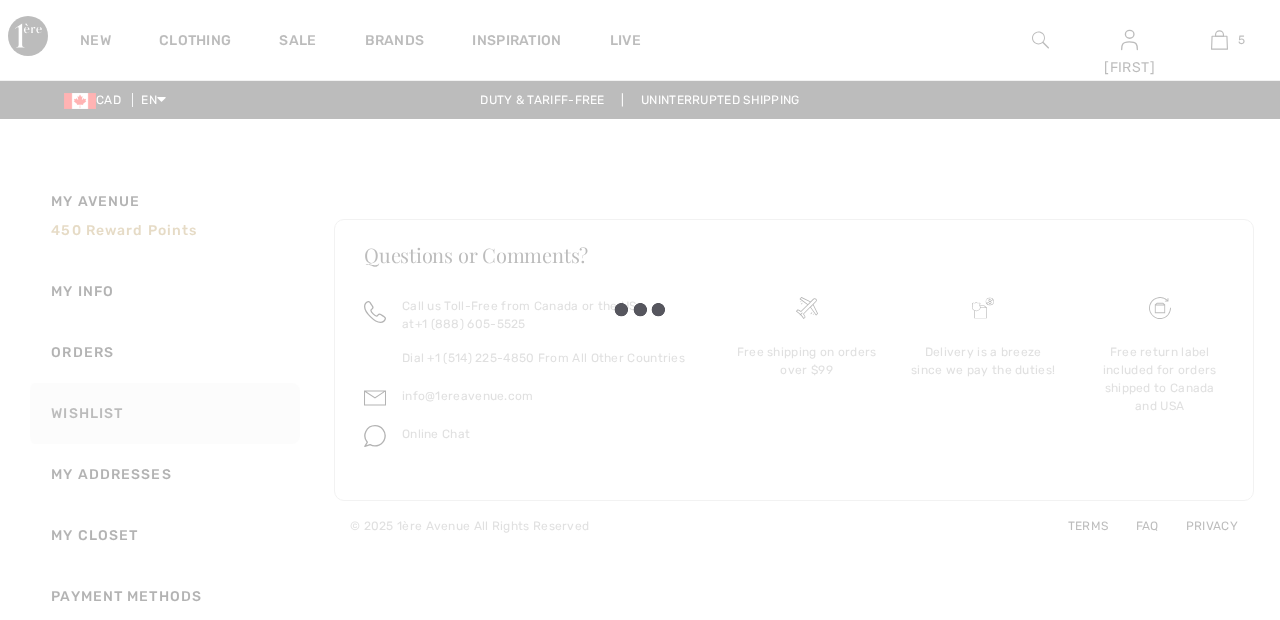 scroll, scrollTop: 0, scrollLeft: 0, axis: both 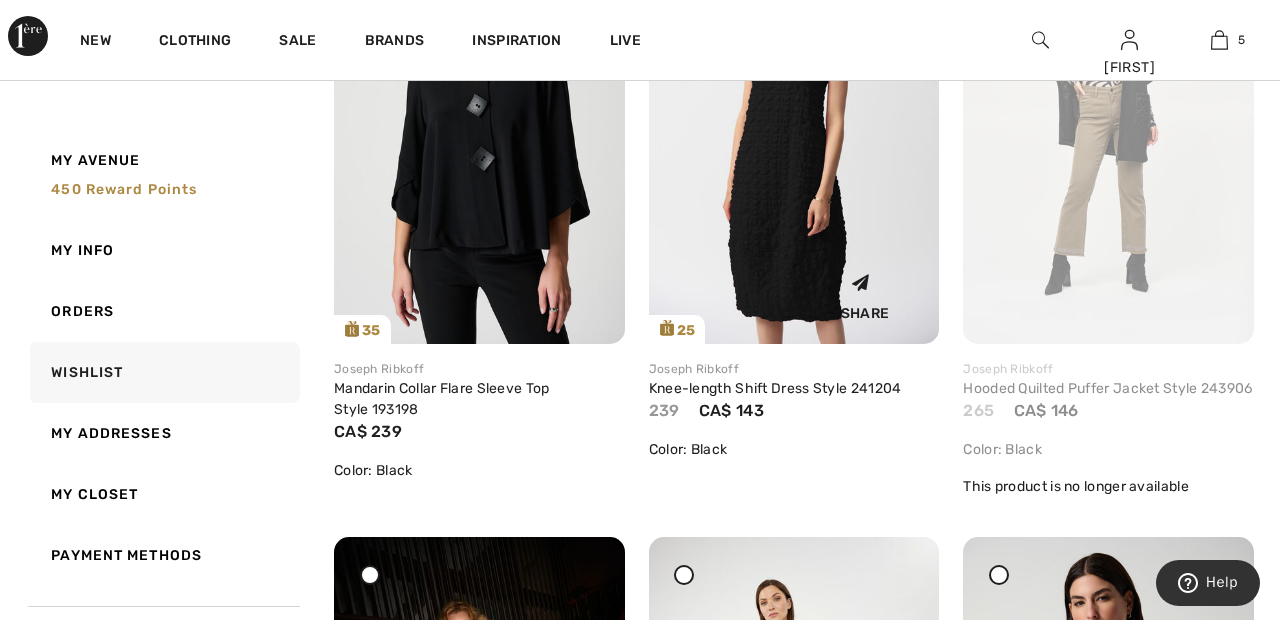 click at bounding box center (794, 125) 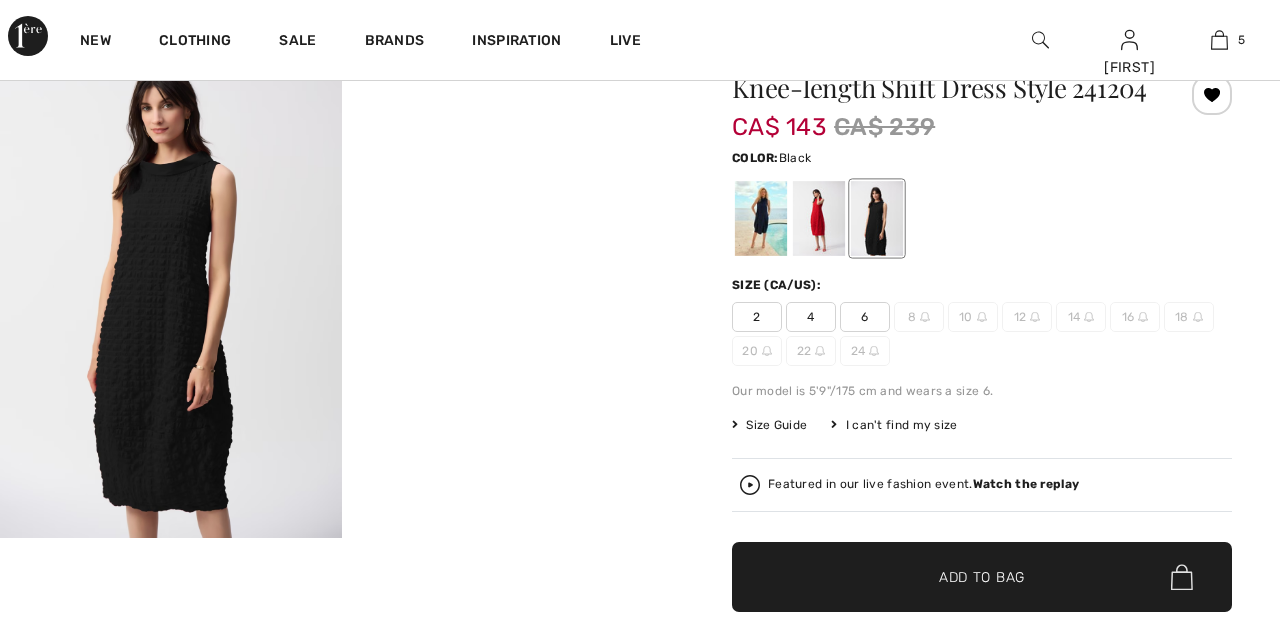scroll, scrollTop: 174, scrollLeft: 0, axis: vertical 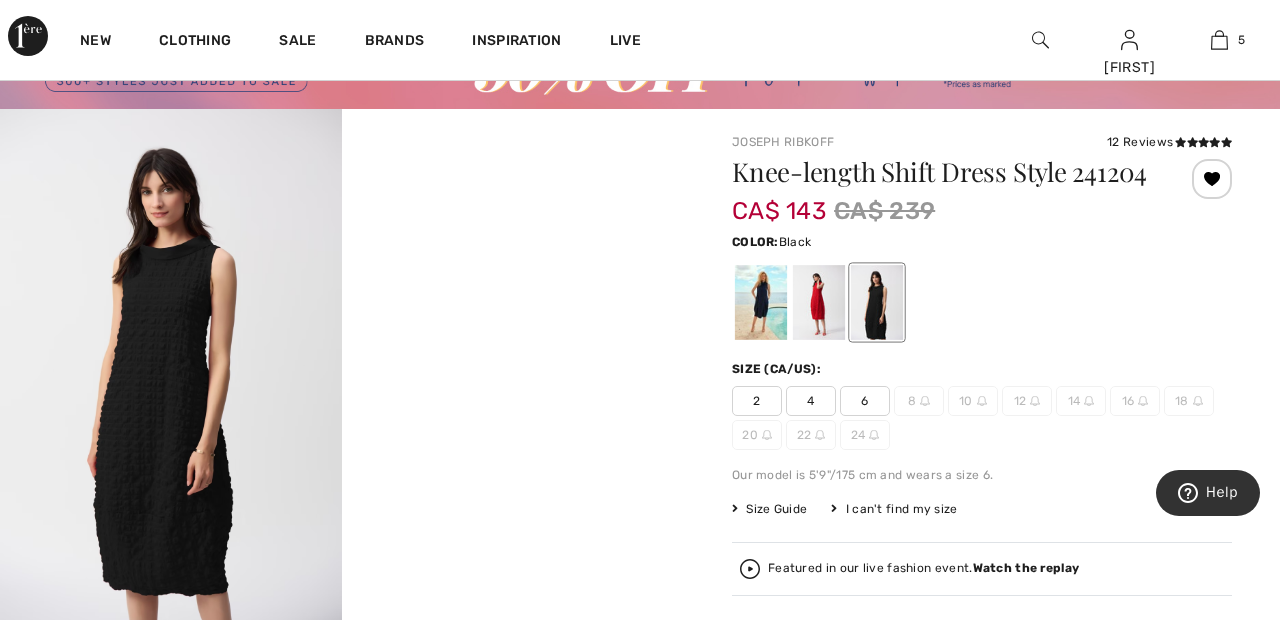 click on "6" at bounding box center (865, 401) 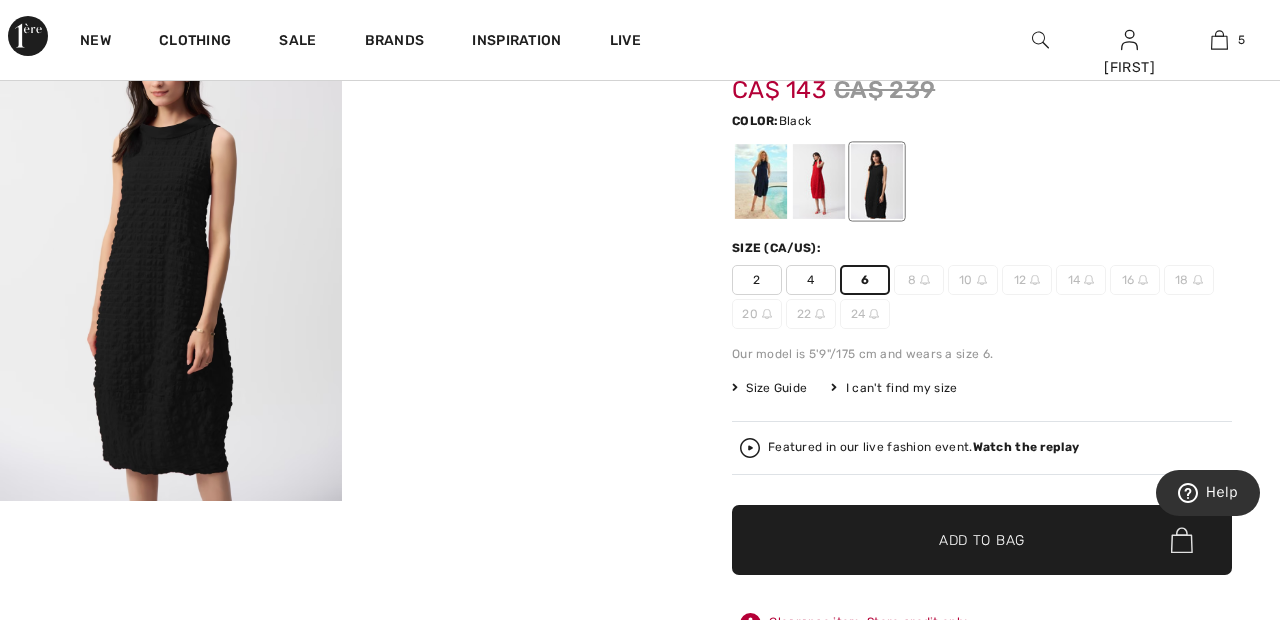 scroll, scrollTop: 213, scrollLeft: 0, axis: vertical 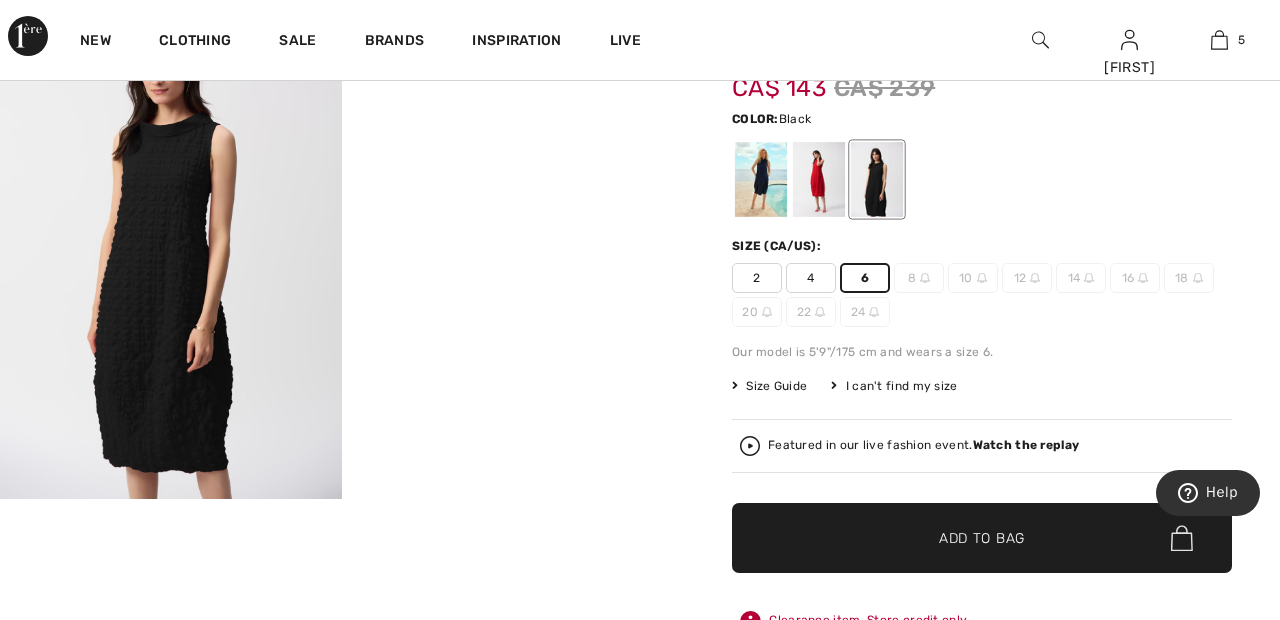 click on "Add to Bag" at bounding box center (982, 538) 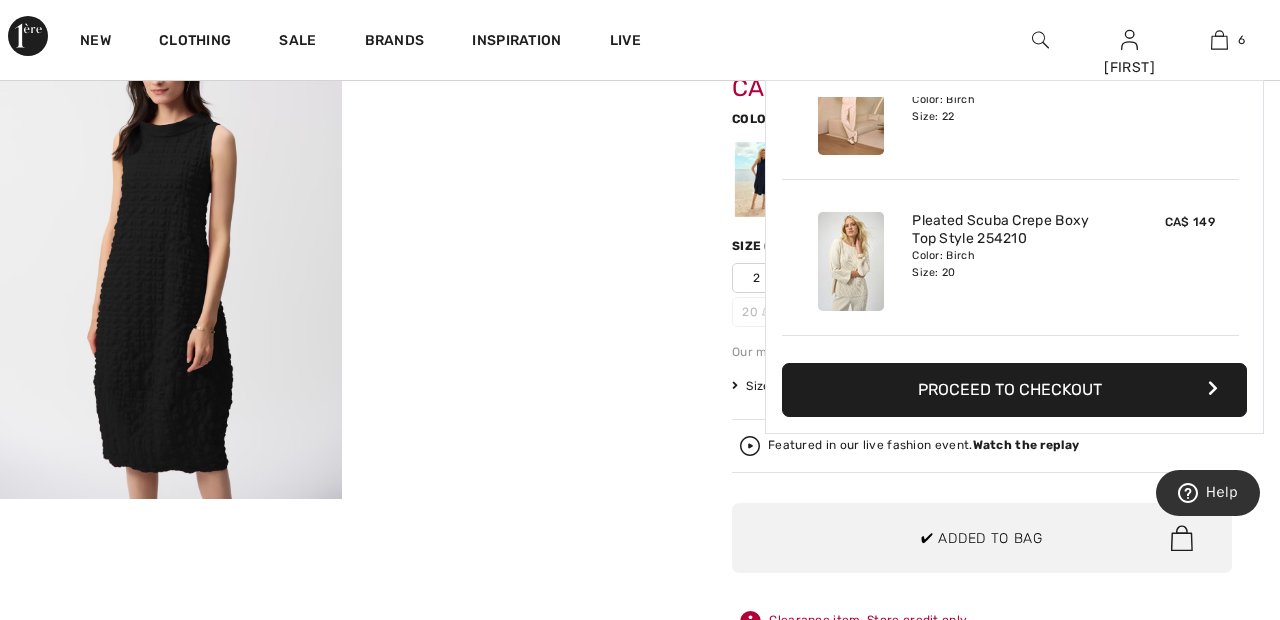scroll, scrollTop: 686, scrollLeft: 0, axis: vertical 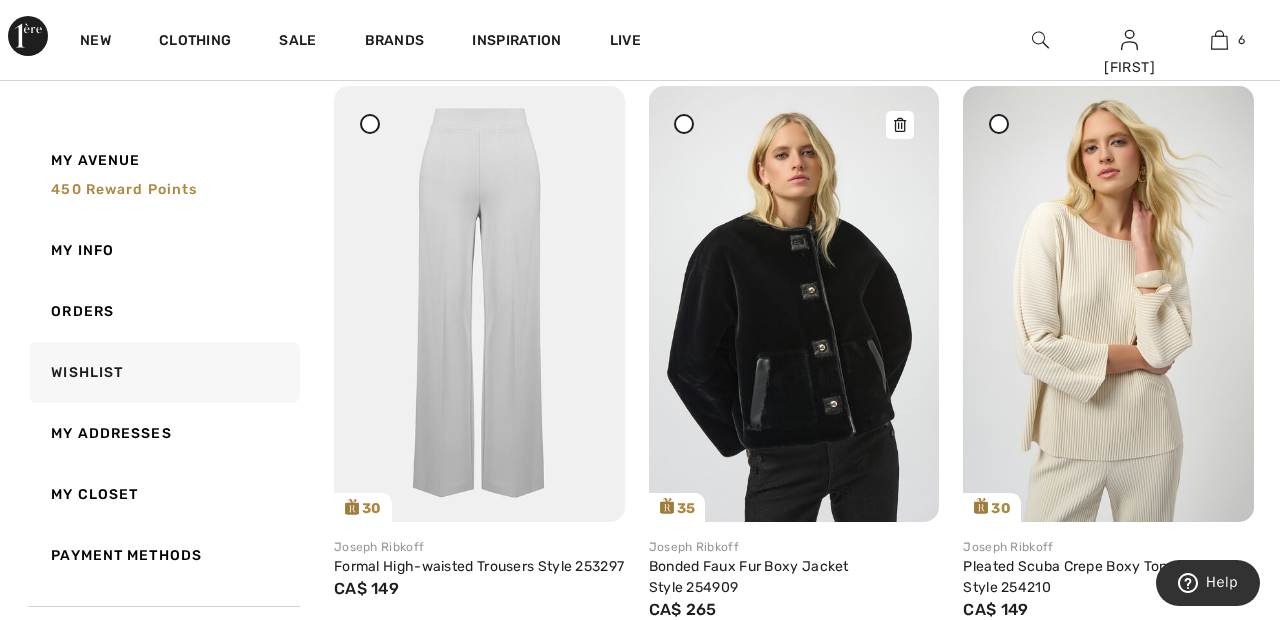 click at bounding box center [794, 303] 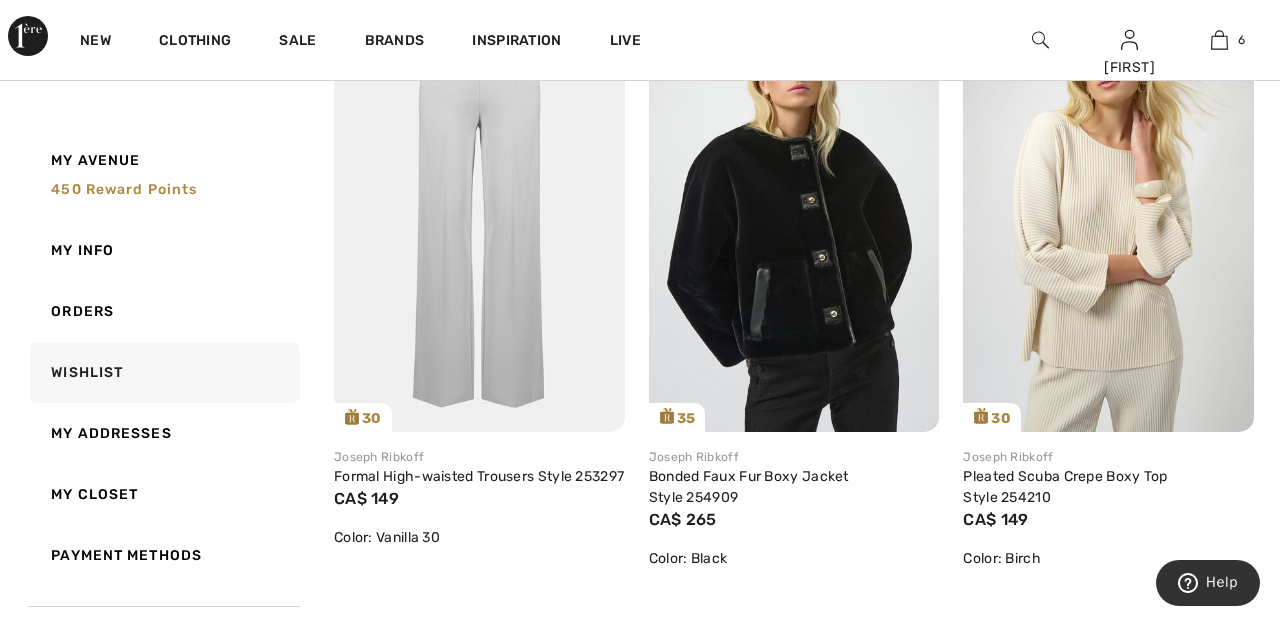scroll, scrollTop: 1618, scrollLeft: 0, axis: vertical 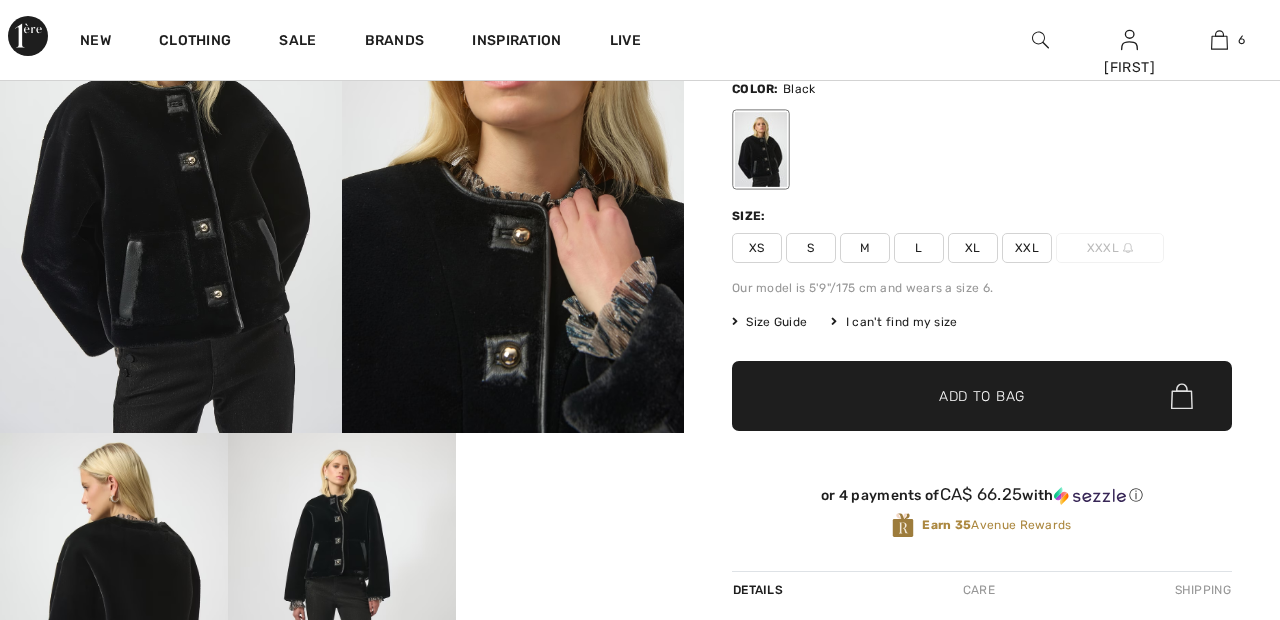 click on "XXL" at bounding box center [1027, 248] 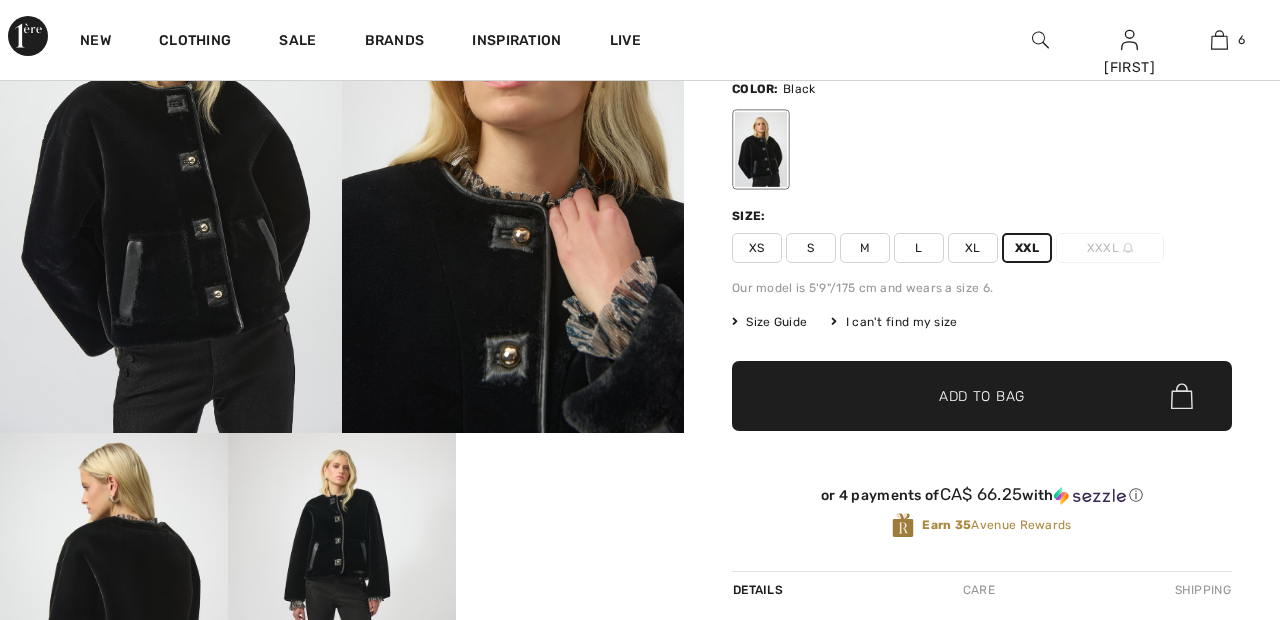 scroll, scrollTop: 0, scrollLeft: 0, axis: both 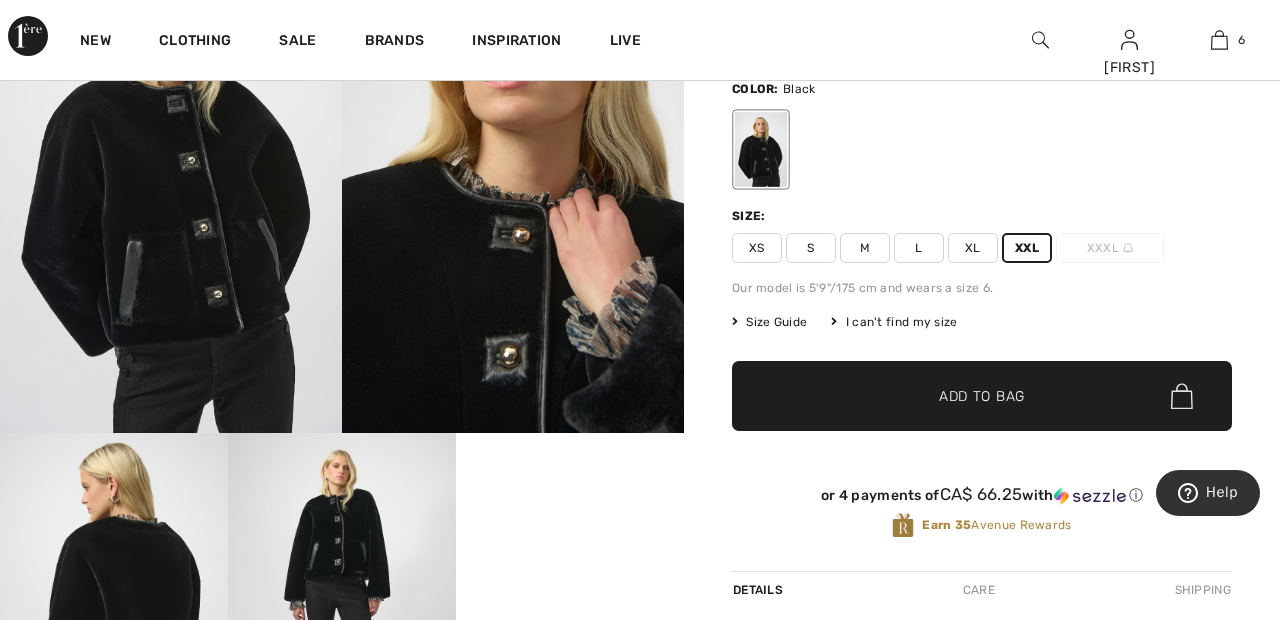 click on "✔ Added to Bag
Add to Bag" at bounding box center [982, 396] 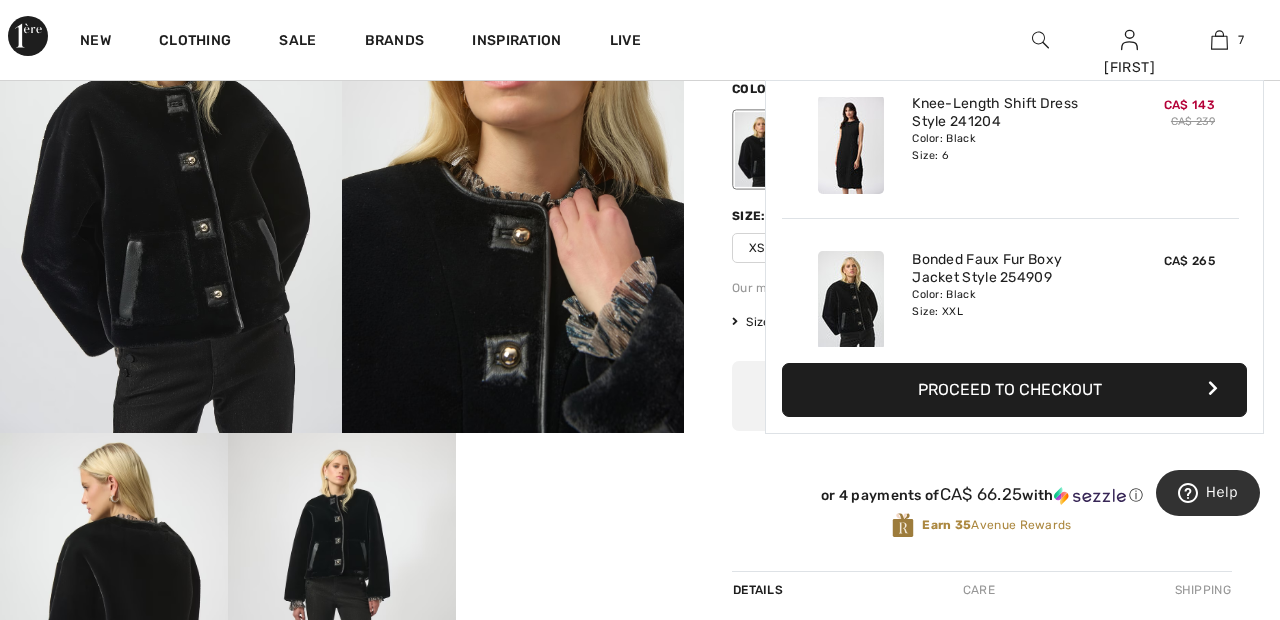 scroll, scrollTop: 842, scrollLeft: 0, axis: vertical 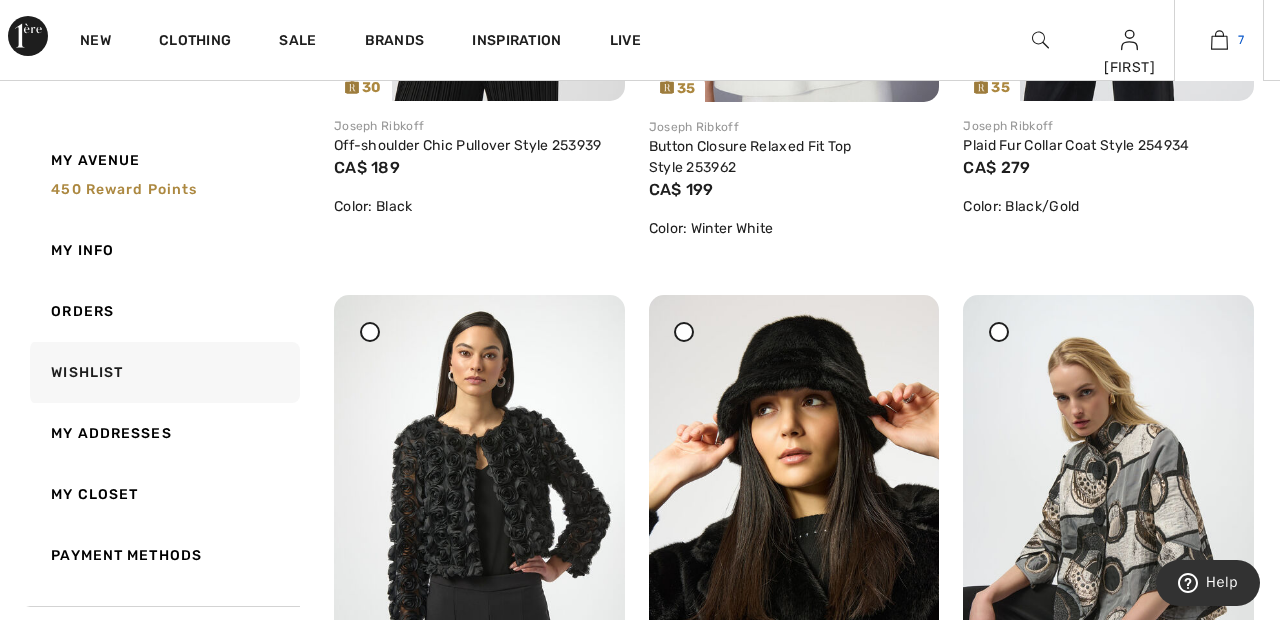 click at bounding box center [1219, 40] 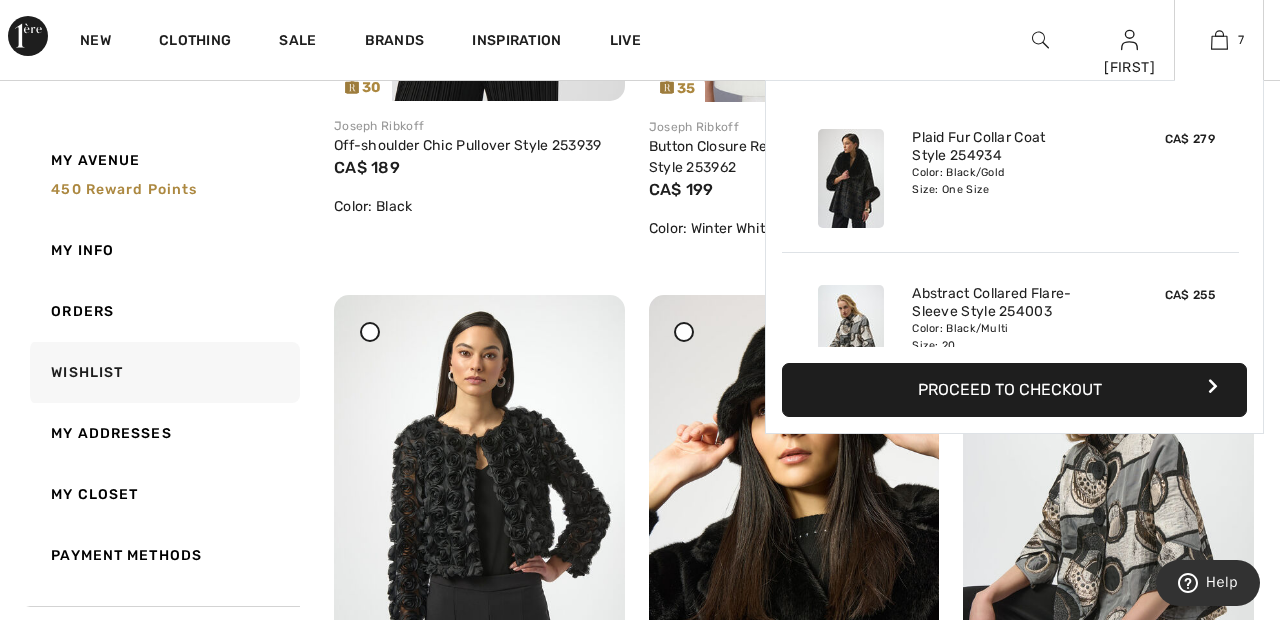 click on "Proceed to Checkout" at bounding box center [1014, 390] 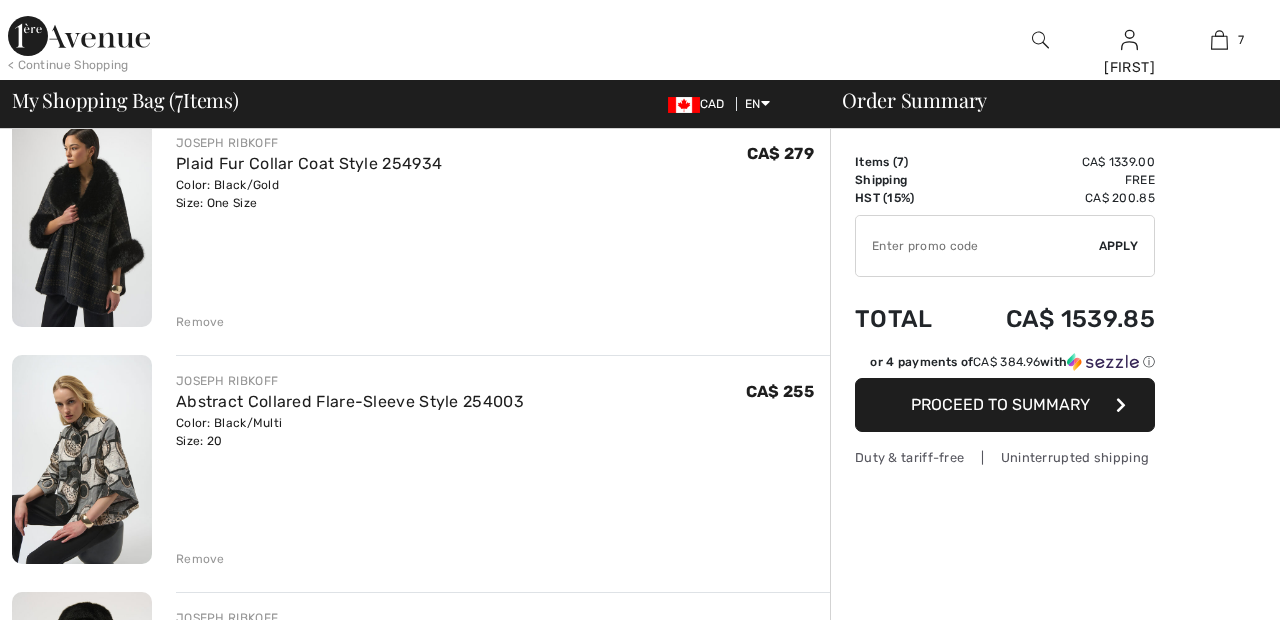 scroll, scrollTop: 0, scrollLeft: 0, axis: both 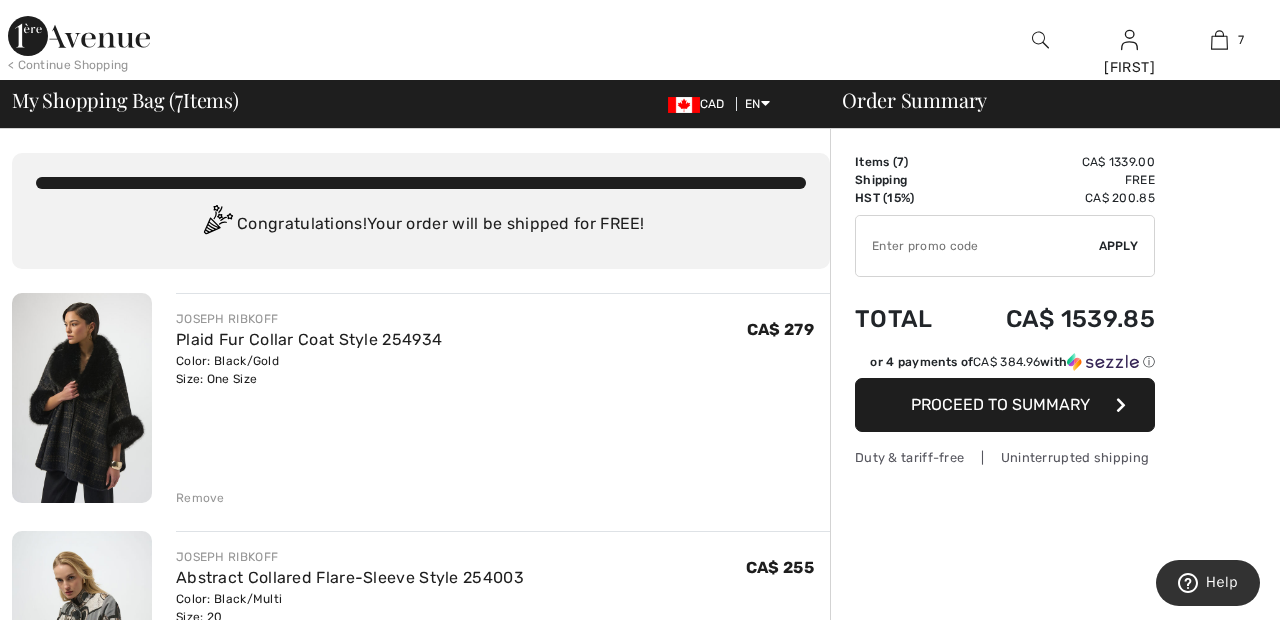 click on "My Shopping Bag ( 7  Items)
CAD
EN
English
Français" at bounding box center (415, 104) 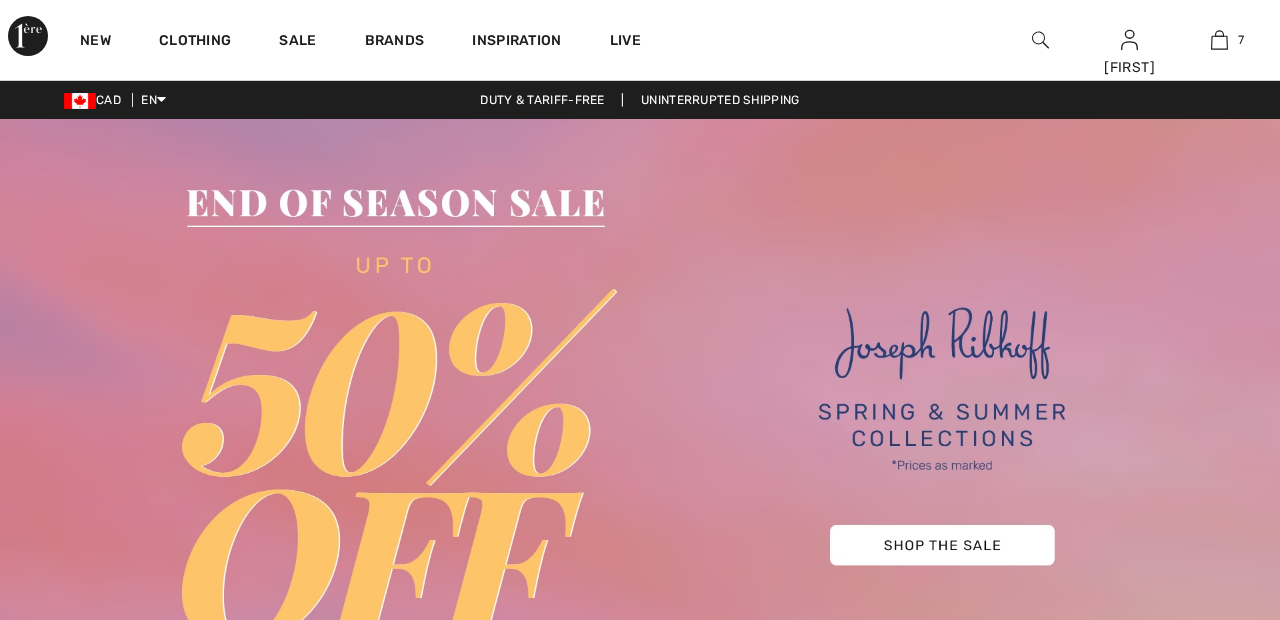 scroll, scrollTop: 0, scrollLeft: 0, axis: both 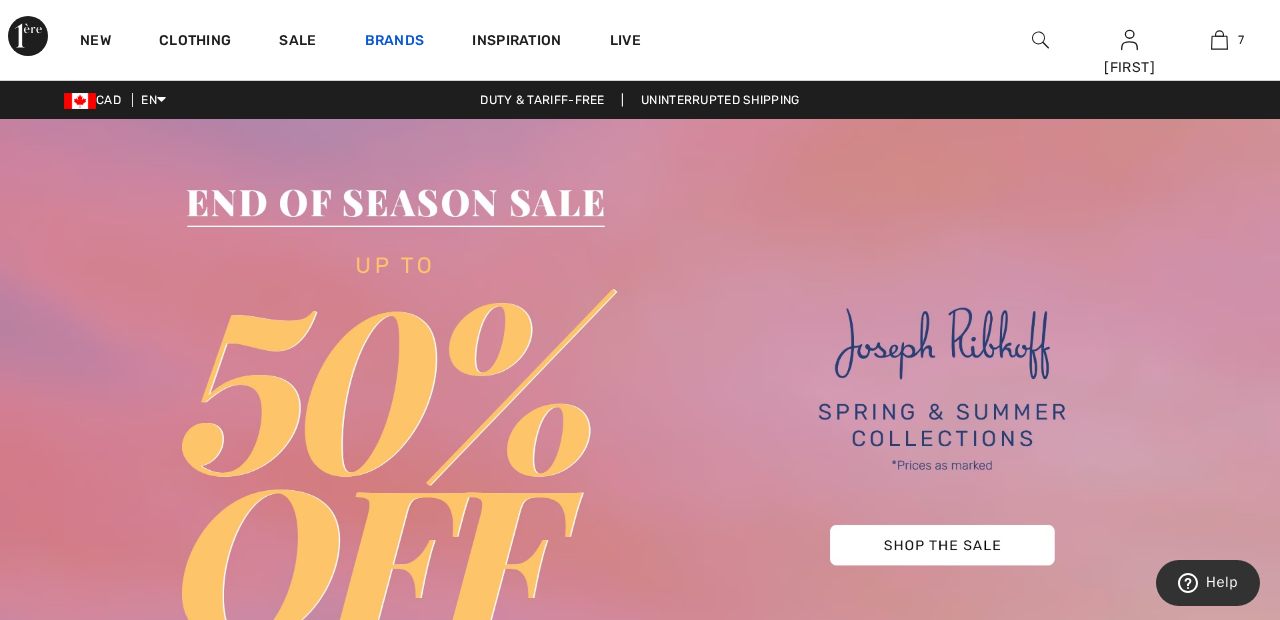 click on "Brands" at bounding box center (395, 42) 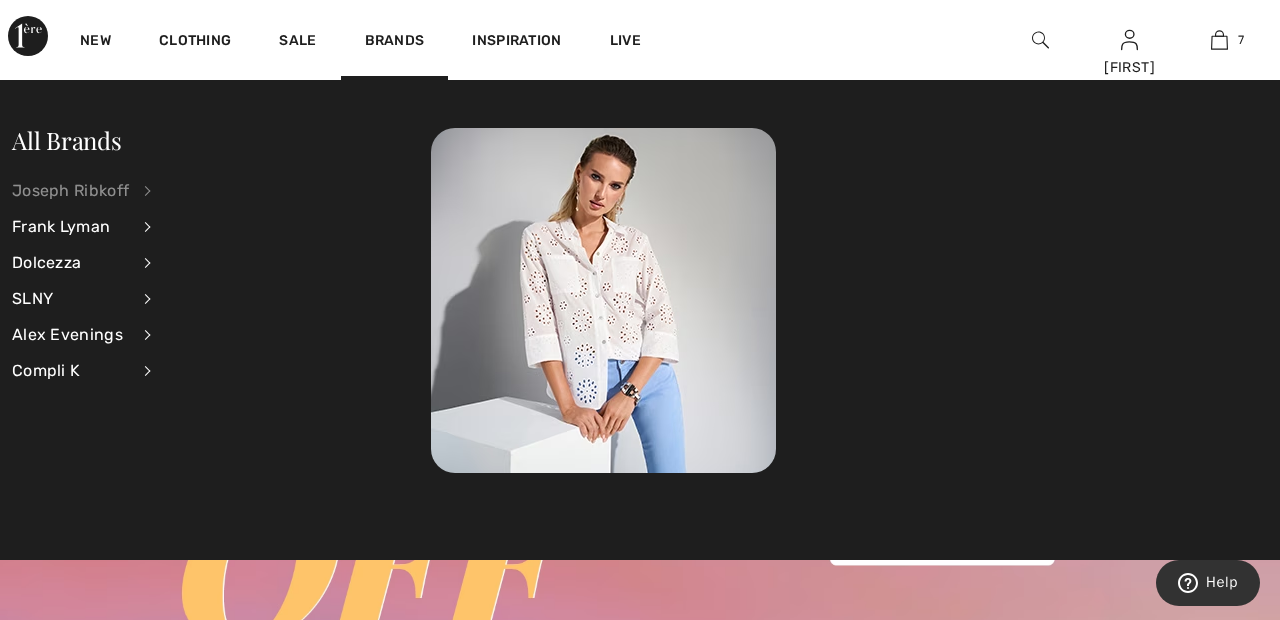 click on "Joseph Ribkoff" at bounding box center (70, 191) 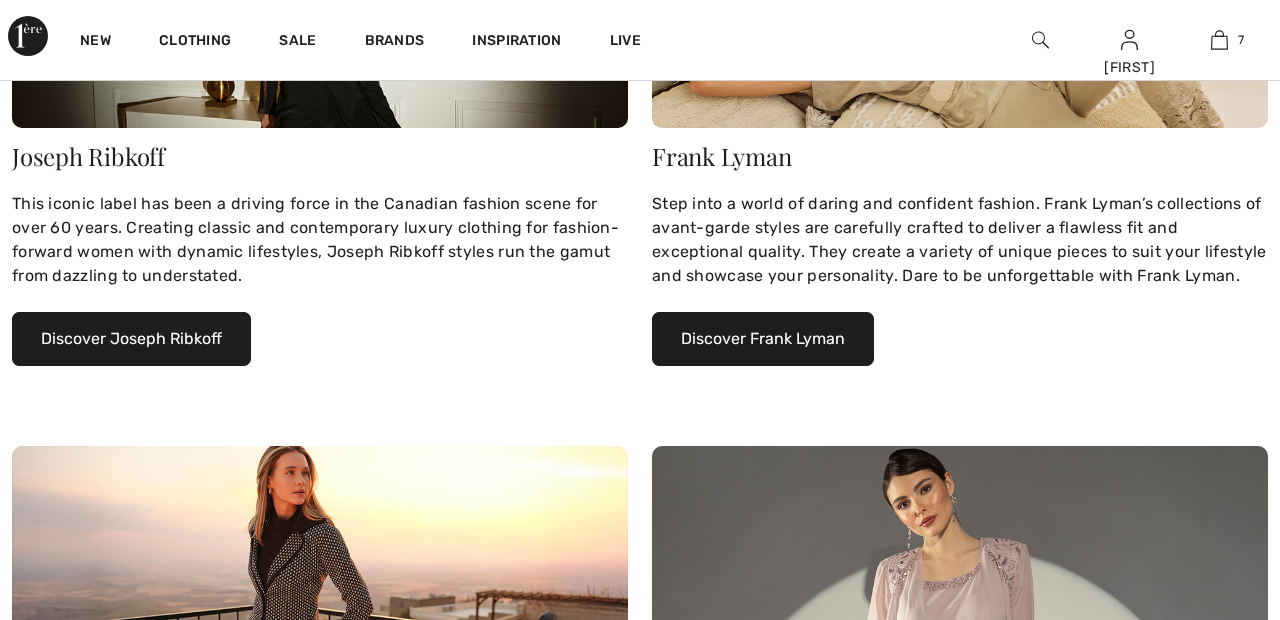 scroll, scrollTop: 0, scrollLeft: 0, axis: both 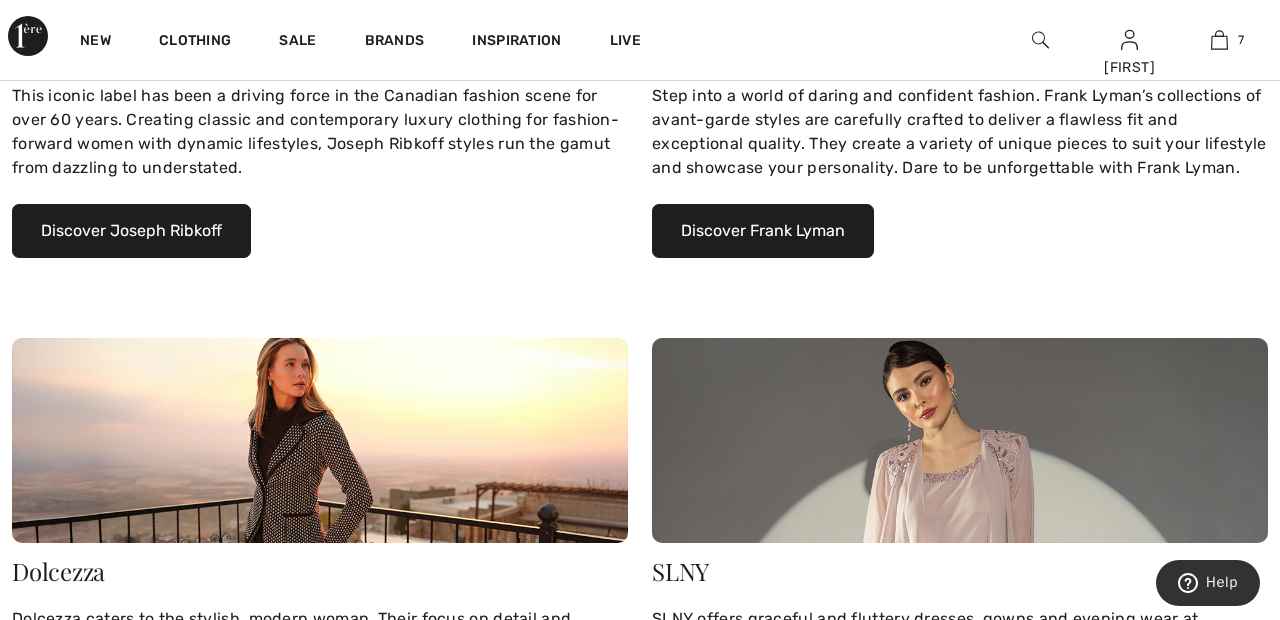 click on "Discover Joseph Ribkoff" at bounding box center [131, 231] 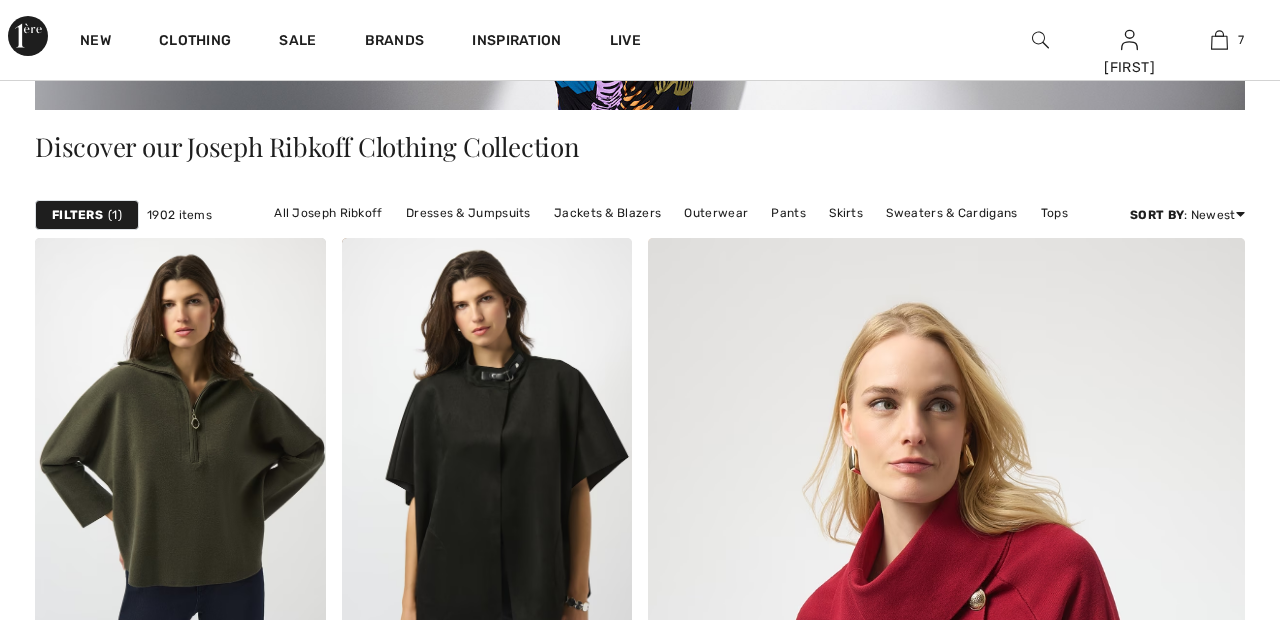 scroll, scrollTop: 495, scrollLeft: 0, axis: vertical 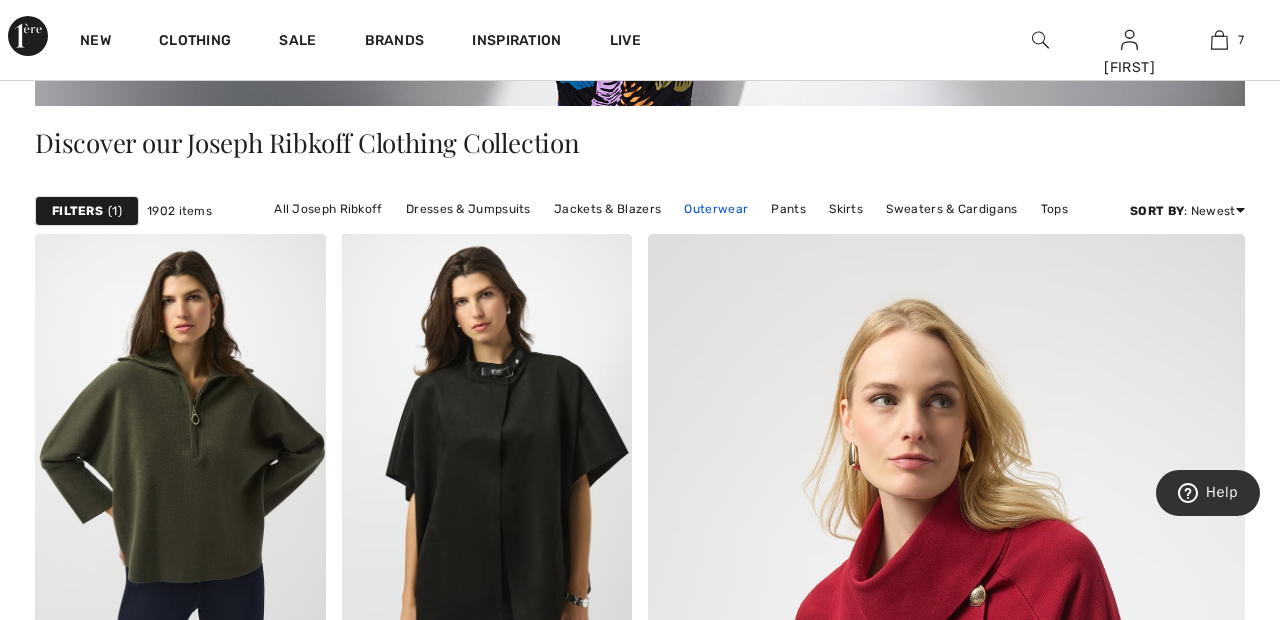 click on "Outerwear" at bounding box center (716, 209) 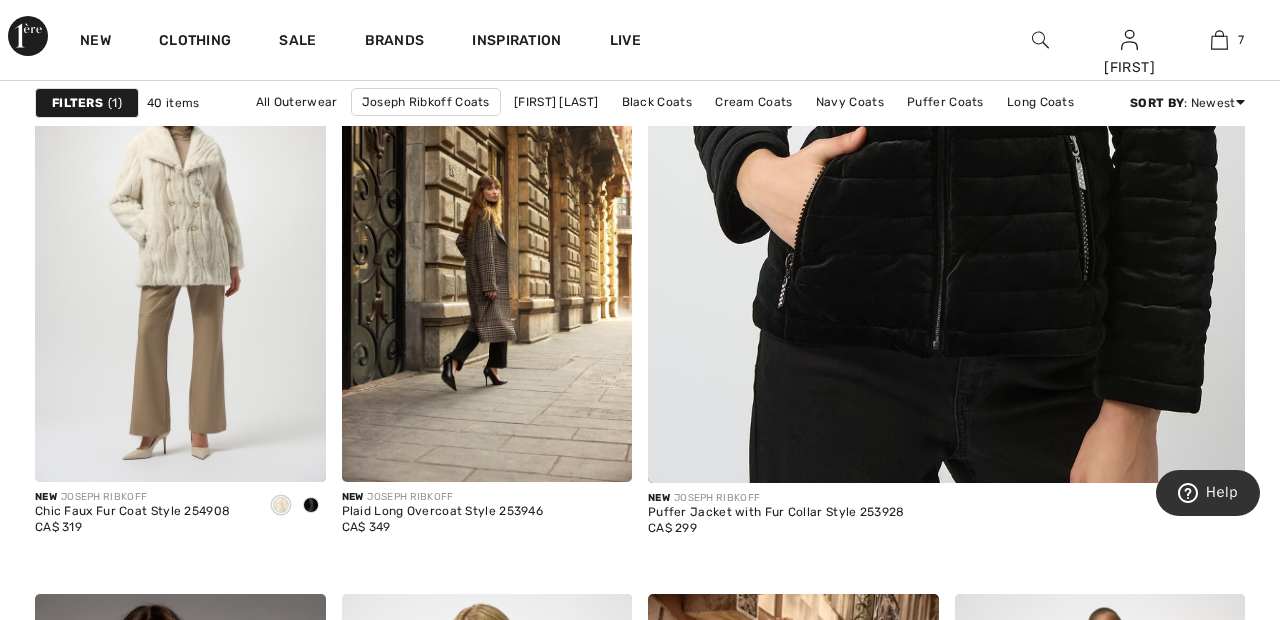 scroll, scrollTop: 0, scrollLeft: 0, axis: both 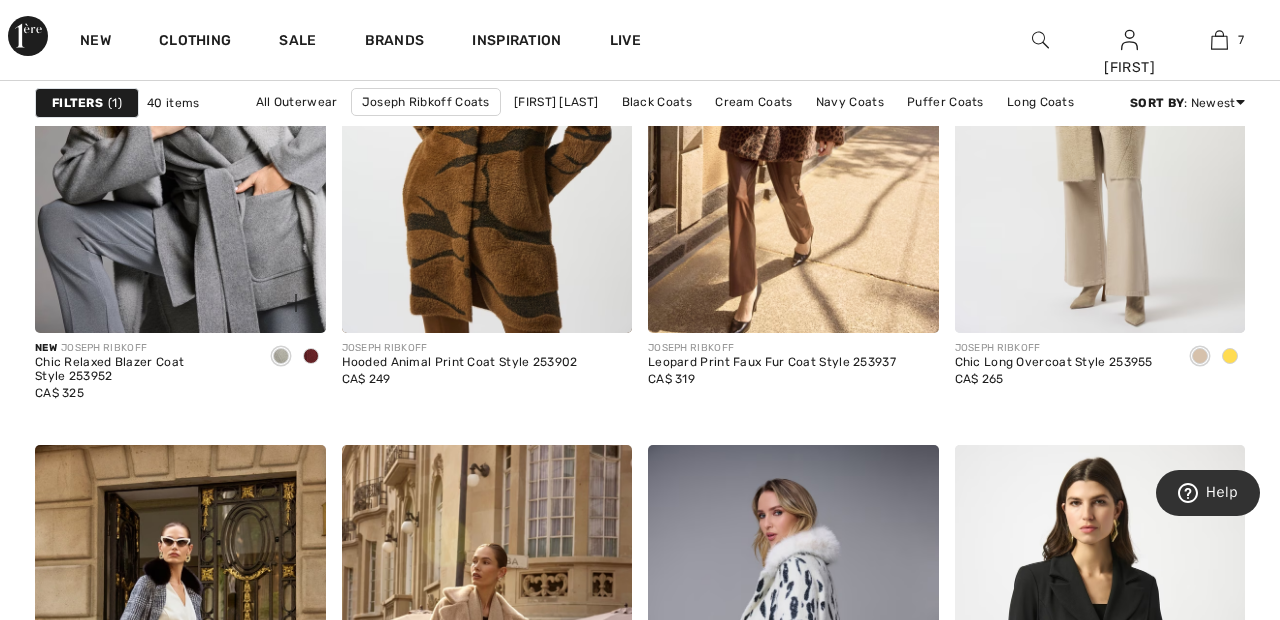click at bounding box center [180, 116] 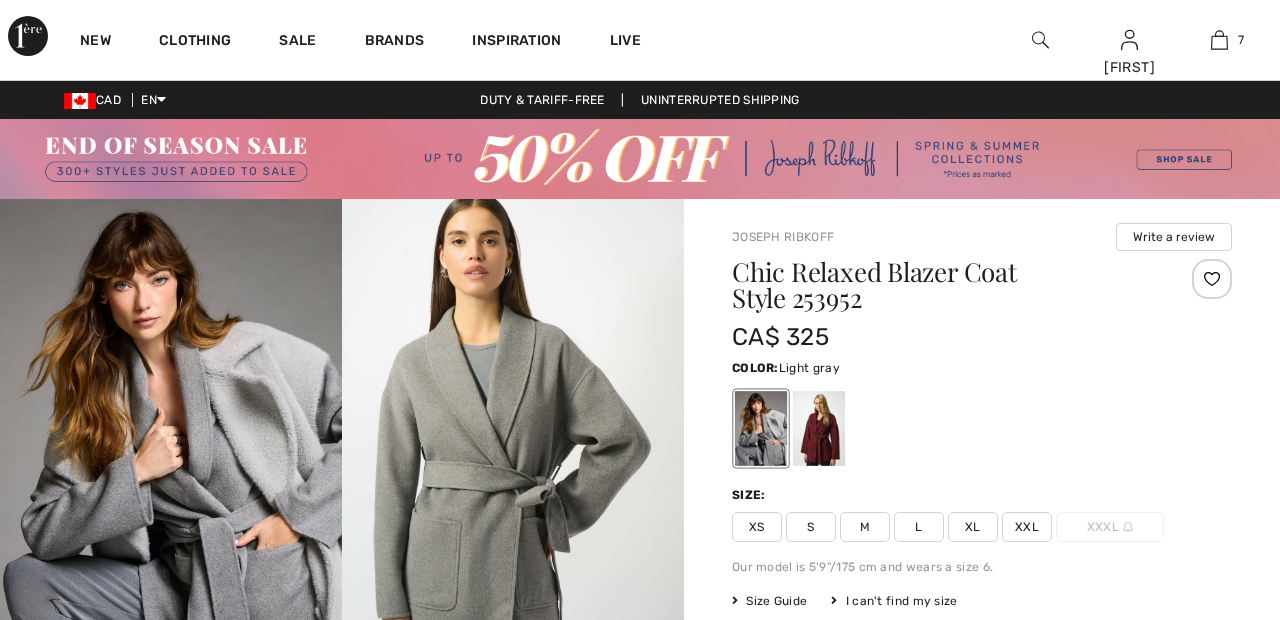 scroll, scrollTop: 0, scrollLeft: 0, axis: both 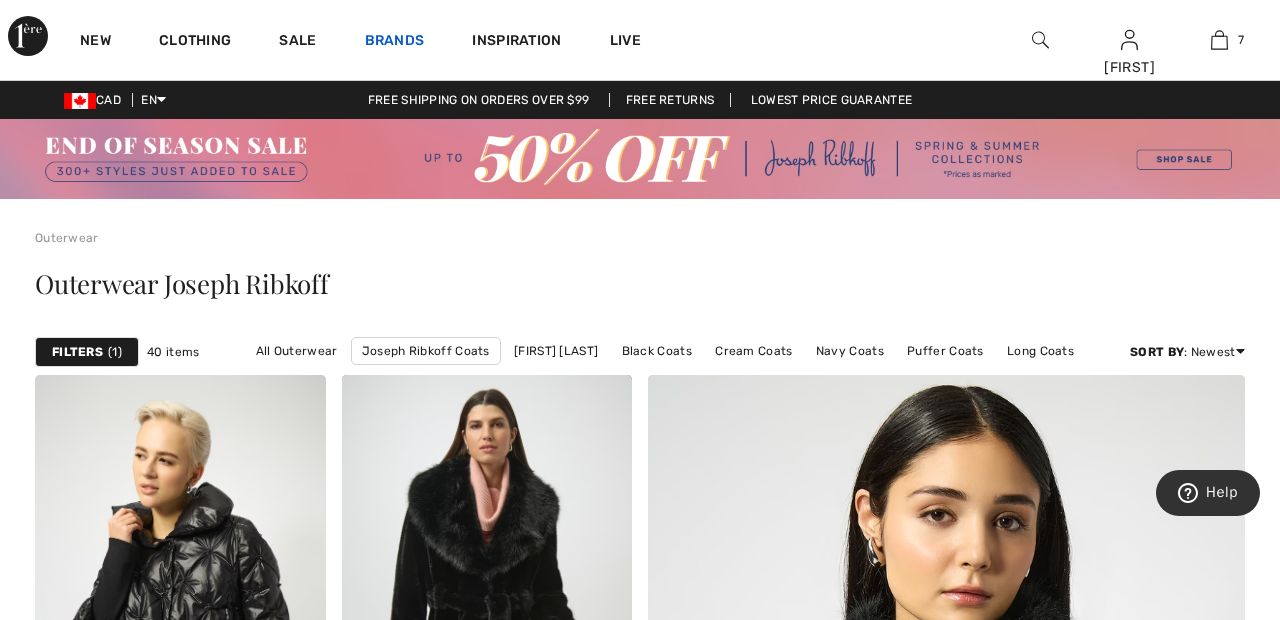 click on "Brands" at bounding box center [395, 42] 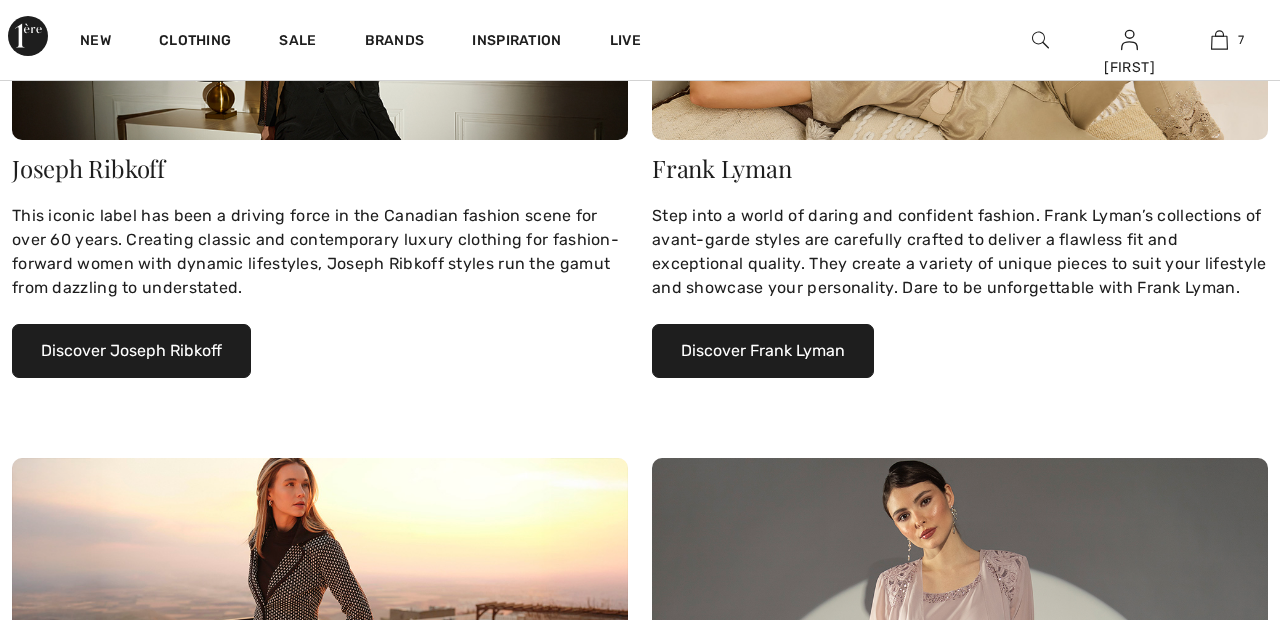 scroll, scrollTop: 0, scrollLeft: 0, axis: both 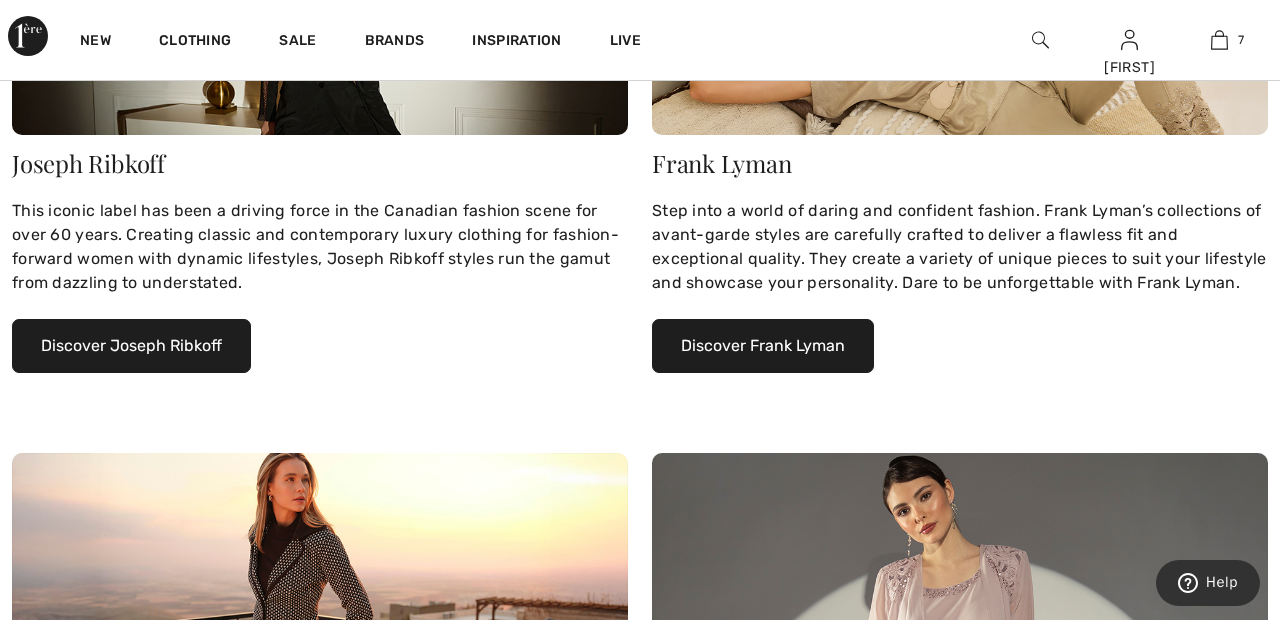 click on "Discover Joseph Ribkoff" at bounding box center [131, 346] 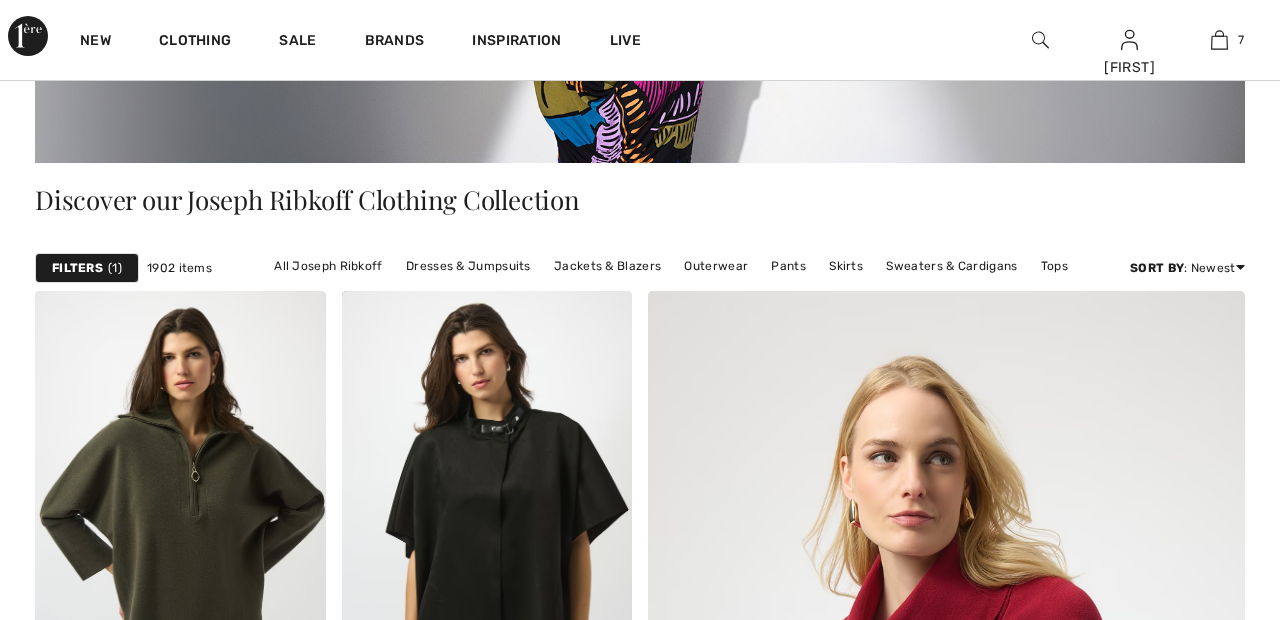 scroll, scrollTop: 494, scrollLeft: 0, axis: vertical 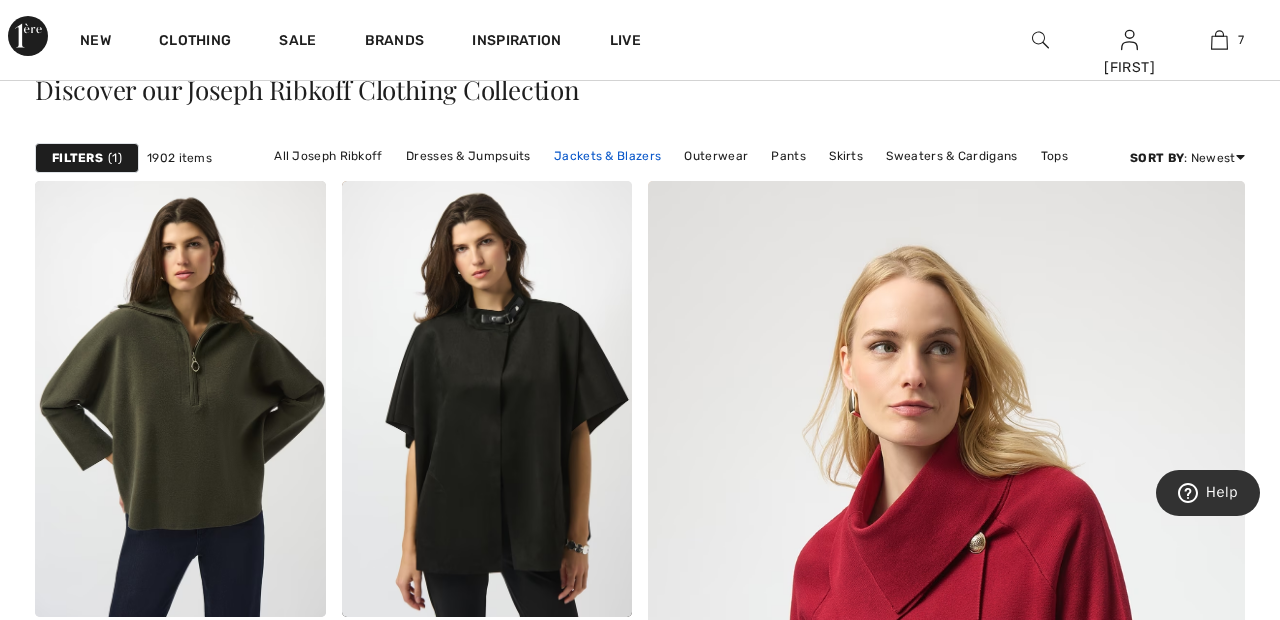 click on "Jackets & Blazers" at bounding box center (607, 156) 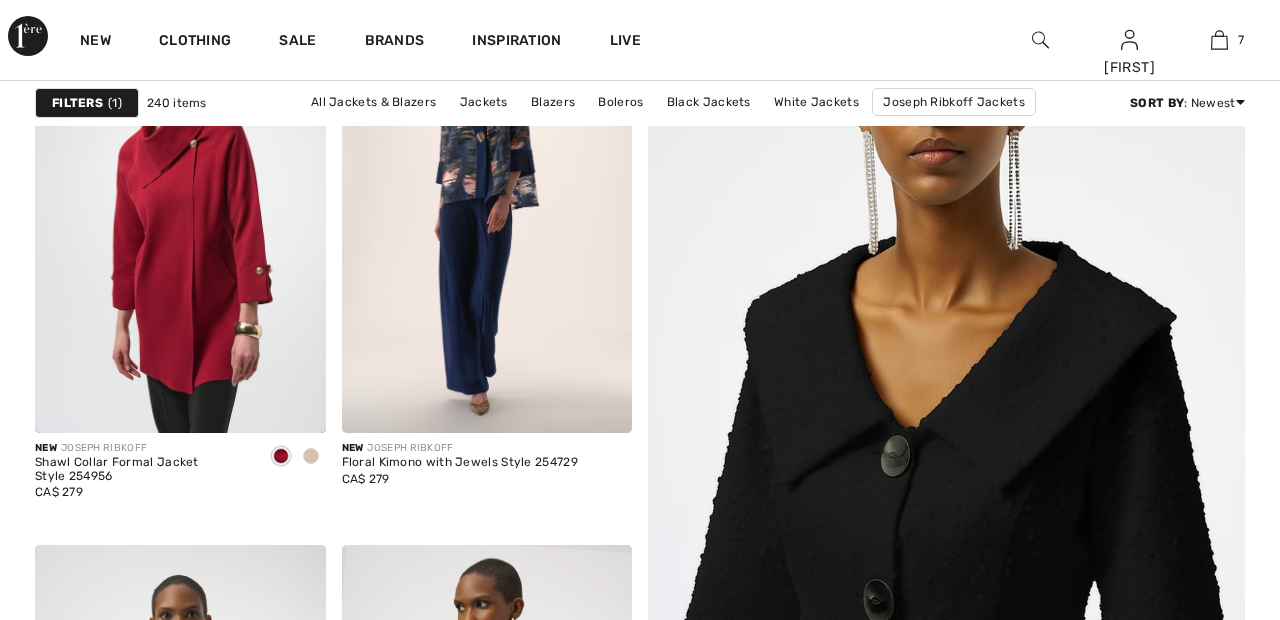scroll, scrollTop: 378, scrollLeft: 0, axis: vertical 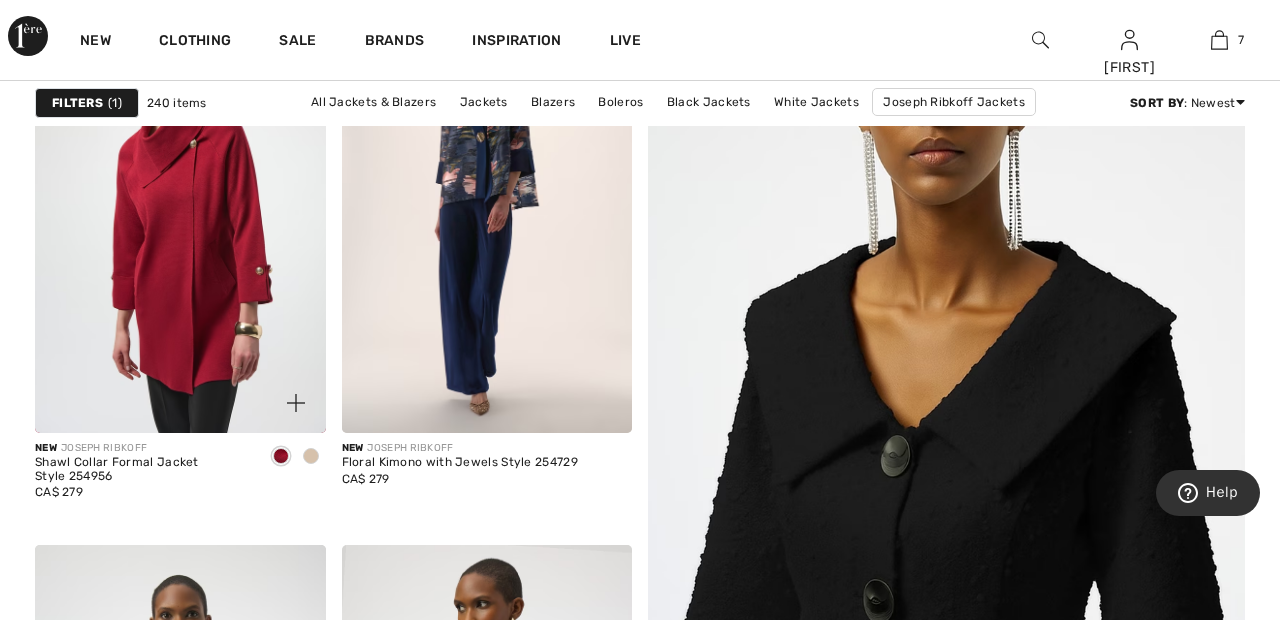 click at bounding box center [180, 215] 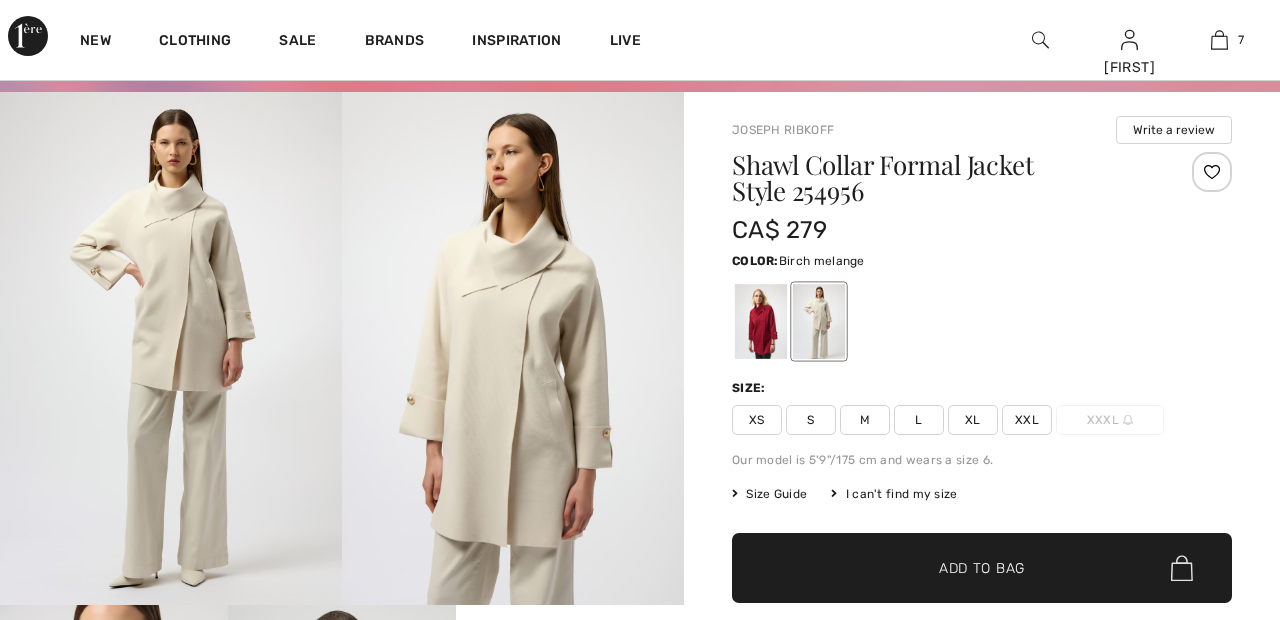 scroll, scrollTop: 125, scrollLeft: 0, axis: vertical 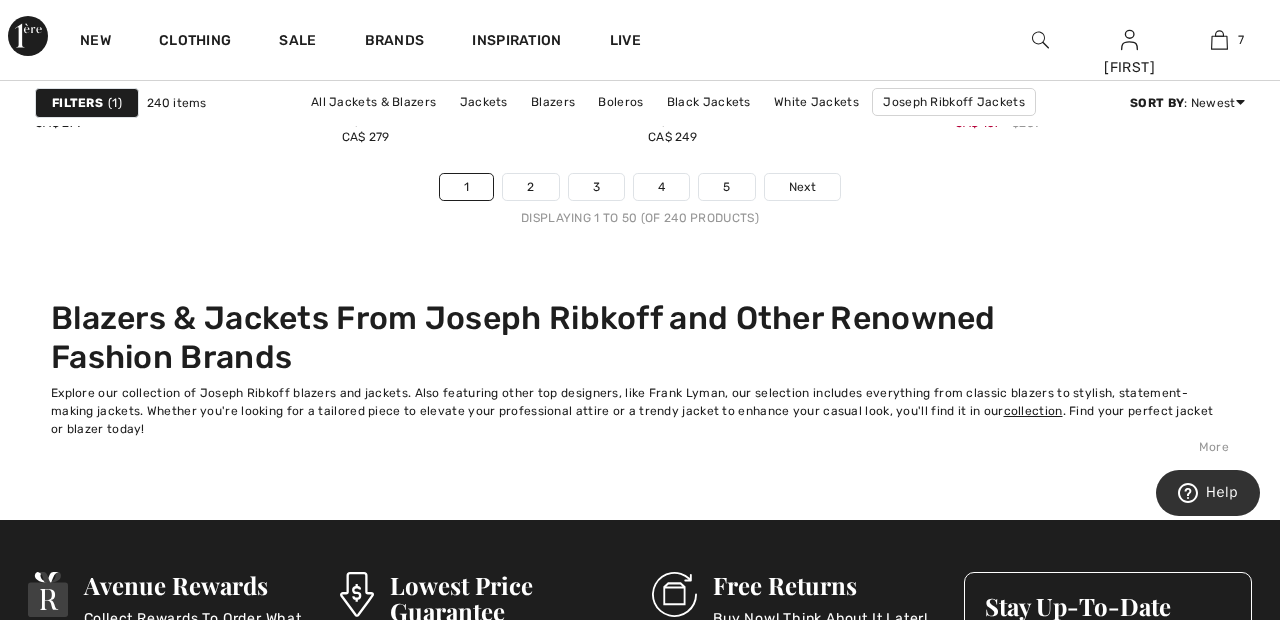 click on "JOSEPH RIBKOFF
Relaxed Fit Shawl Collar Style 253015
CA$ 249" at bounding box center [793, 125] 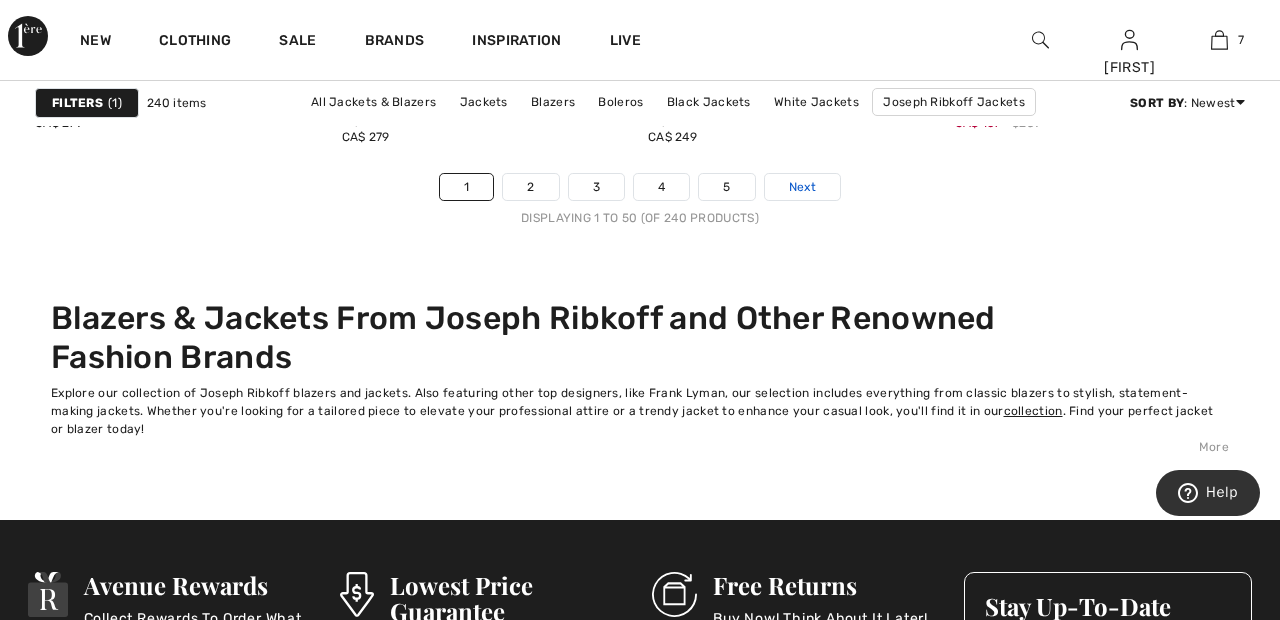 click on "Next" at bounding box center [802, 187] 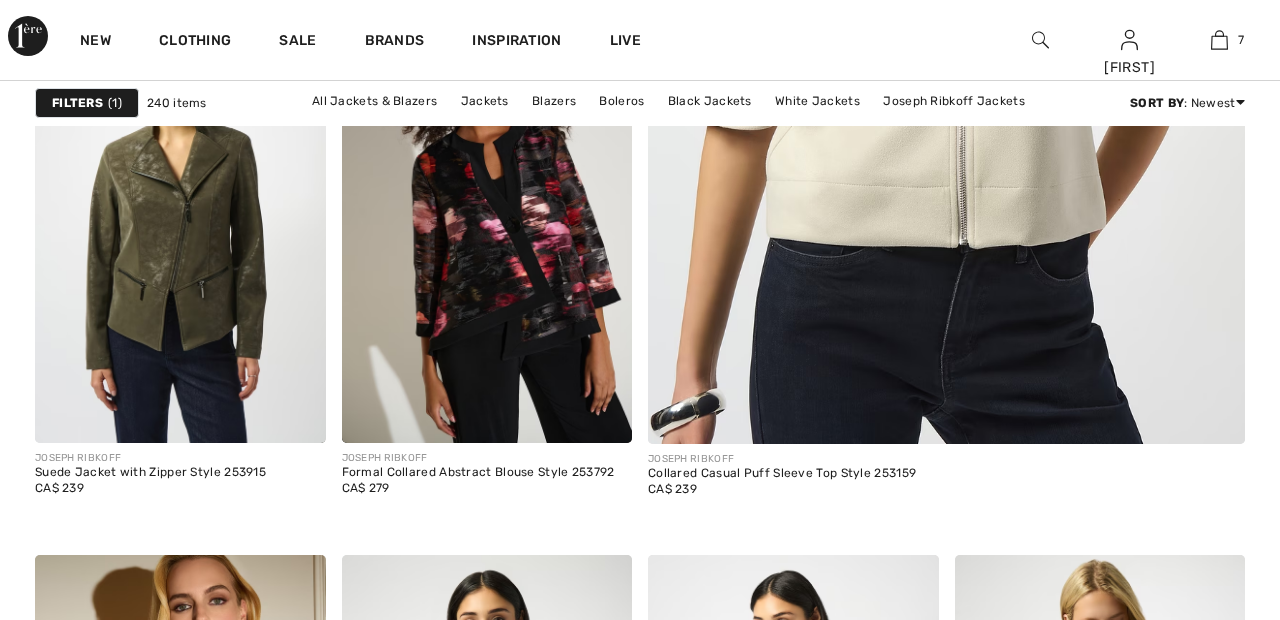 scroll, scrollTop: 1366, scrollLeft: 0, axis: vertical 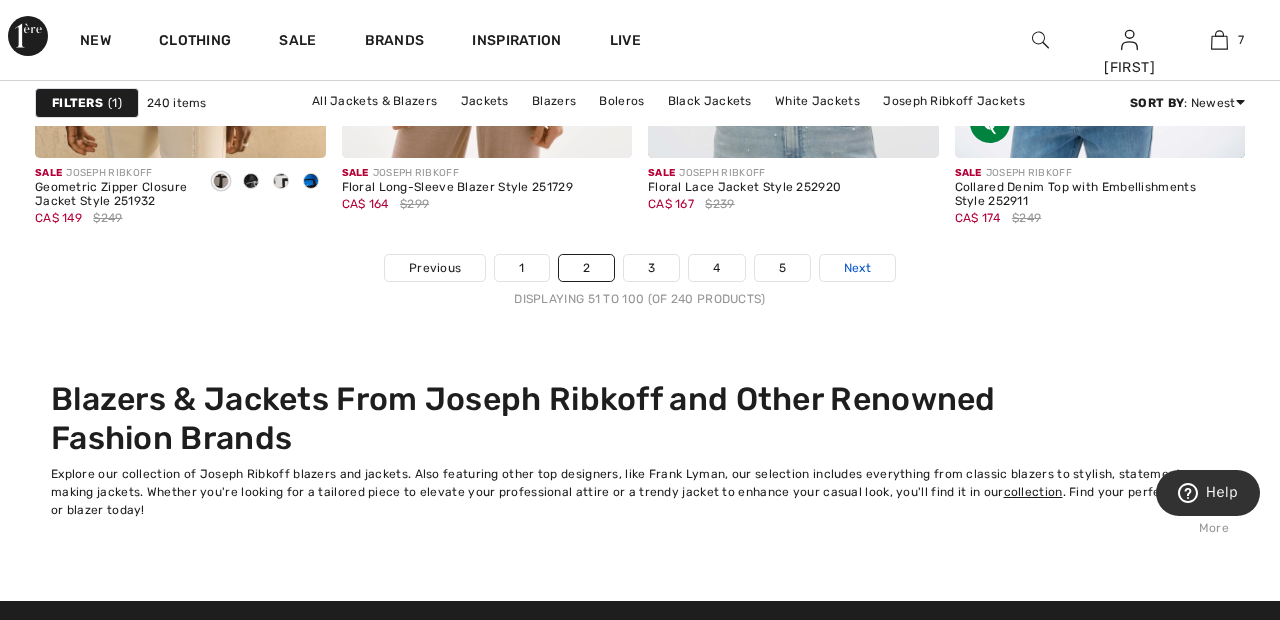 click on "Next" at bounding box center (857, 268) 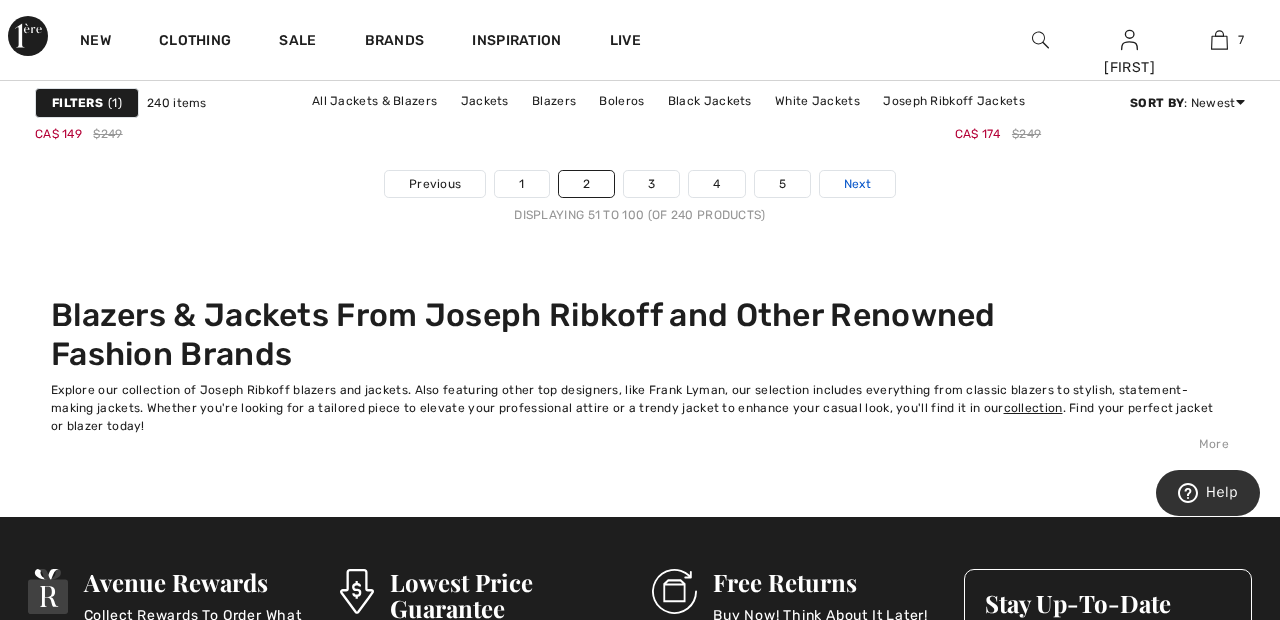 scroll, scrollTop: 8535, scrollLeft: 0, axis: vertical 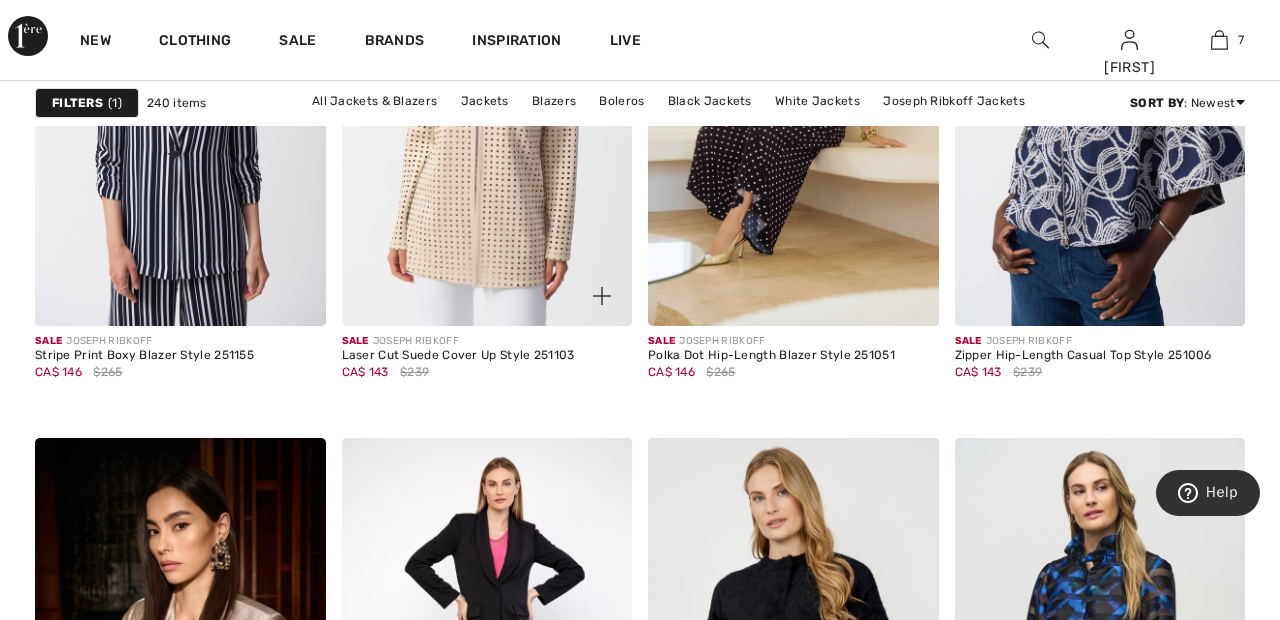 click at bounding box center (487, 109) 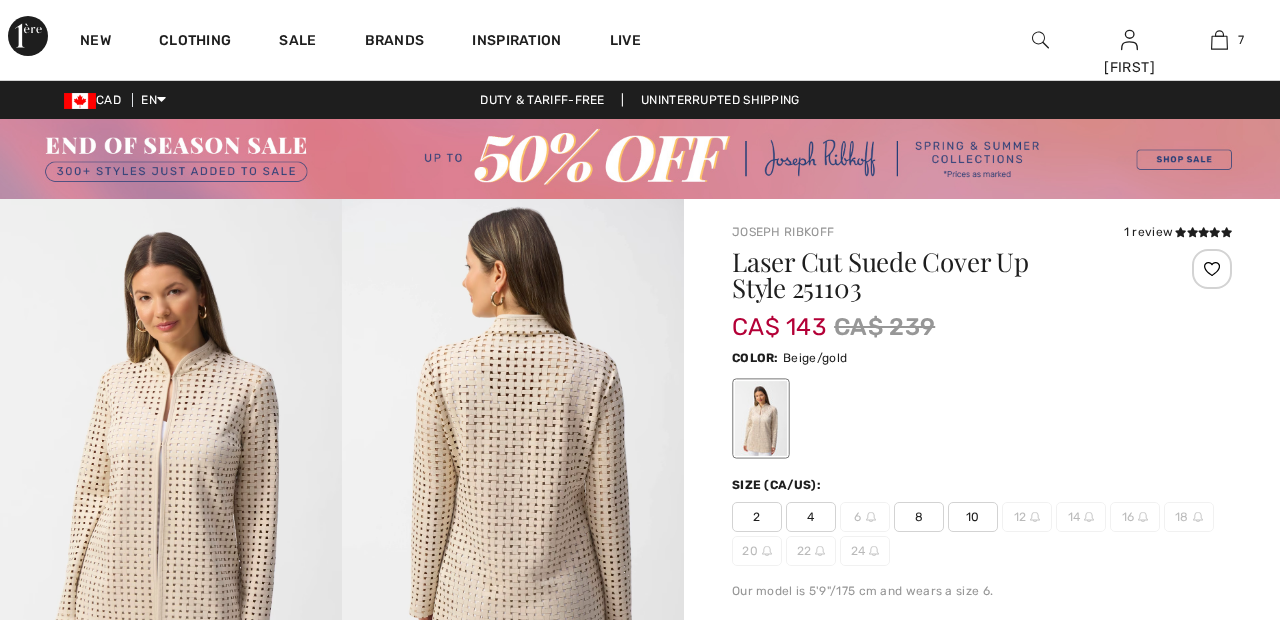 scroll, scrollTop: 187, scrollLeft: 0, axis: vertical 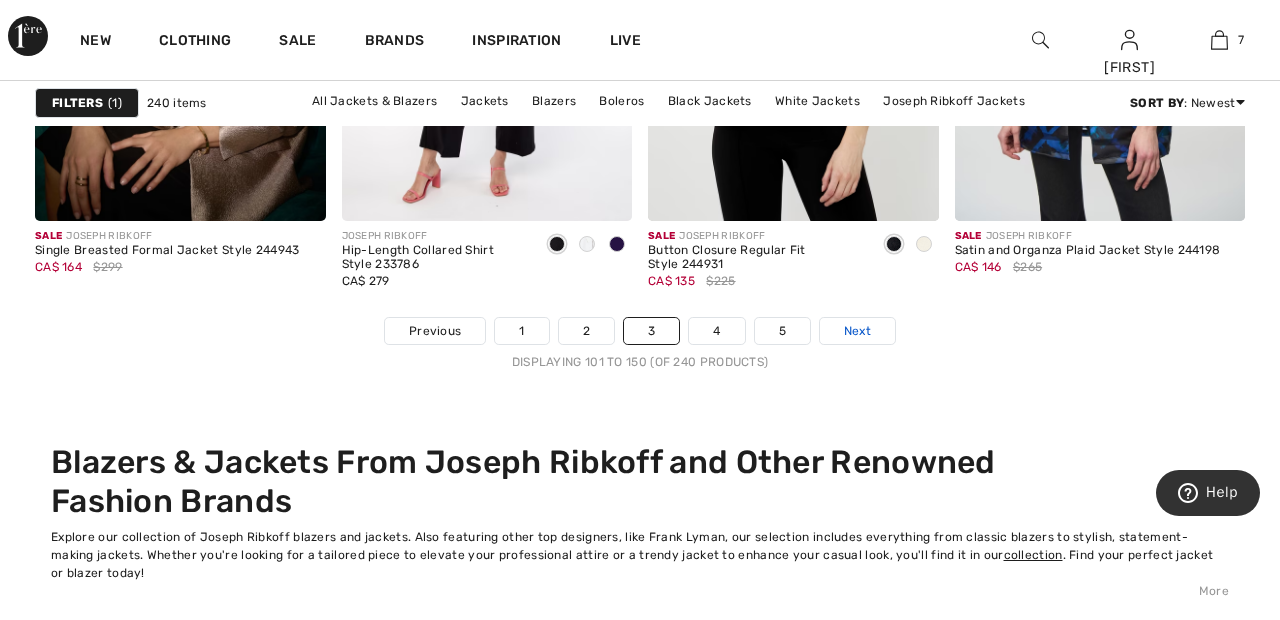 click on "Next" at bounding box center (857, 331) 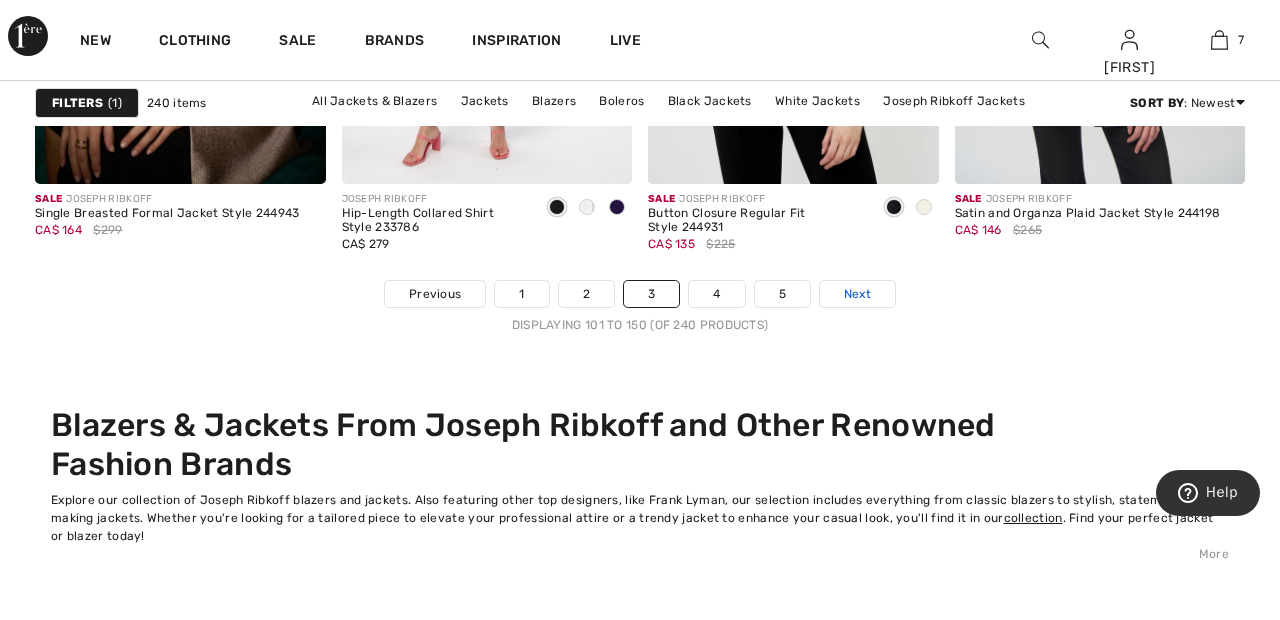 scroll, scrollTop: 8472, scrollLeft: 0, axis: vertical 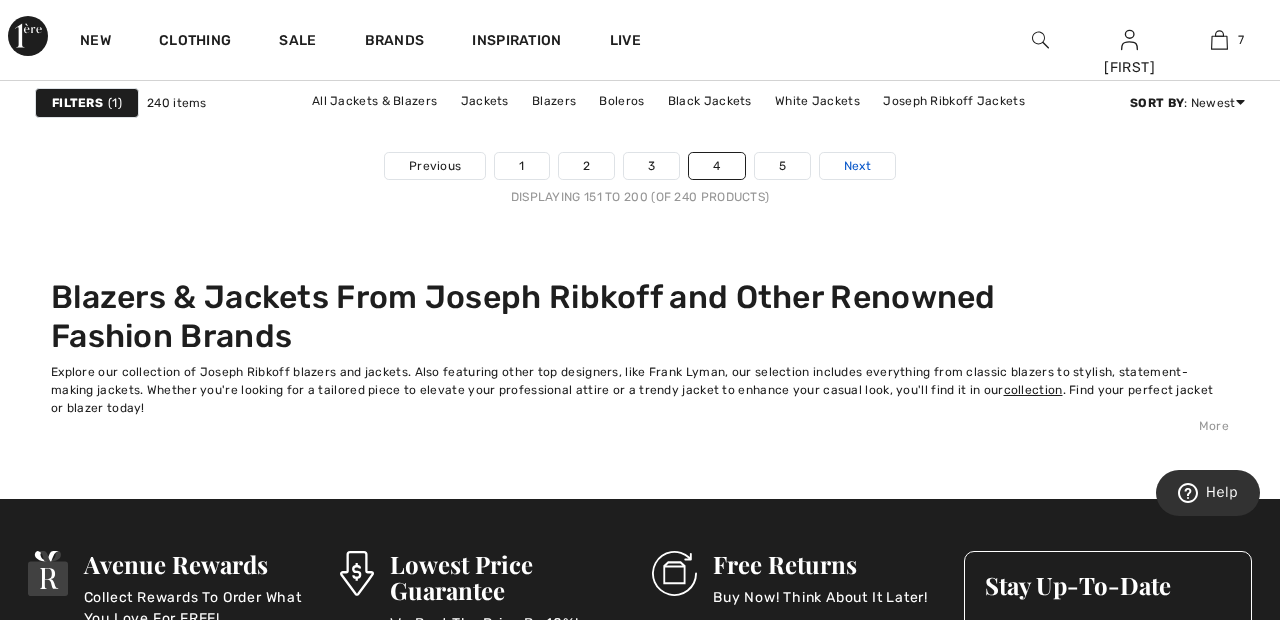 click on "Next" at bounding box center (857, 166) 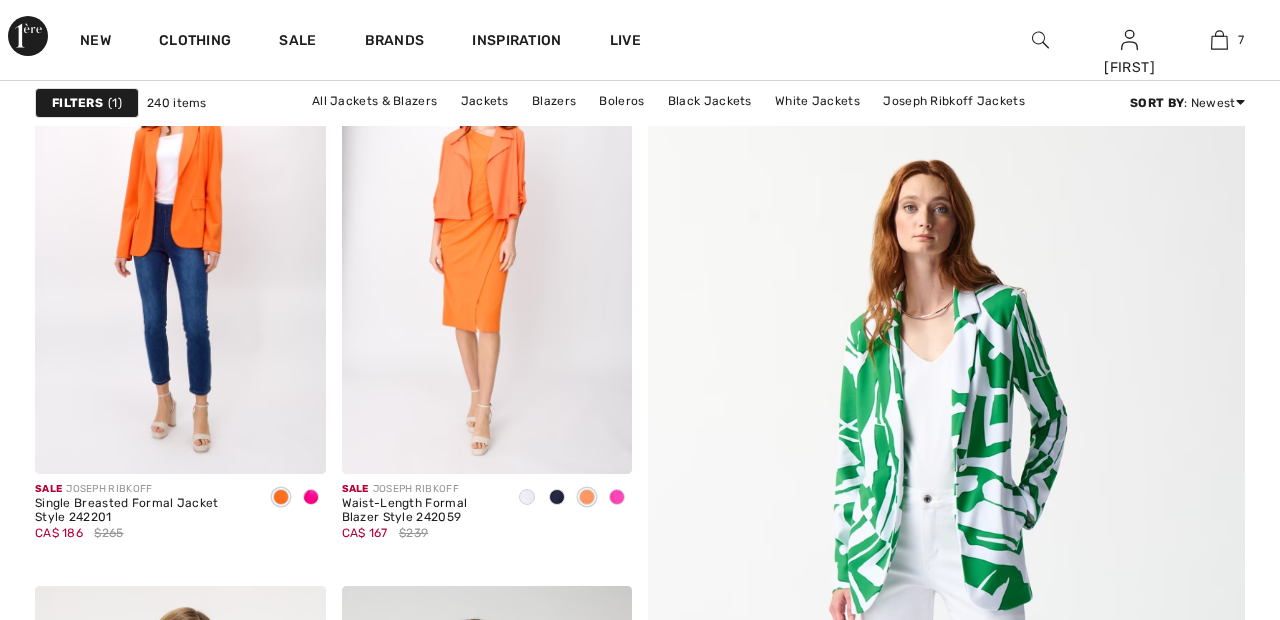 scroll, scrollTop: 337, scrollLeft: 0, axis: vertical 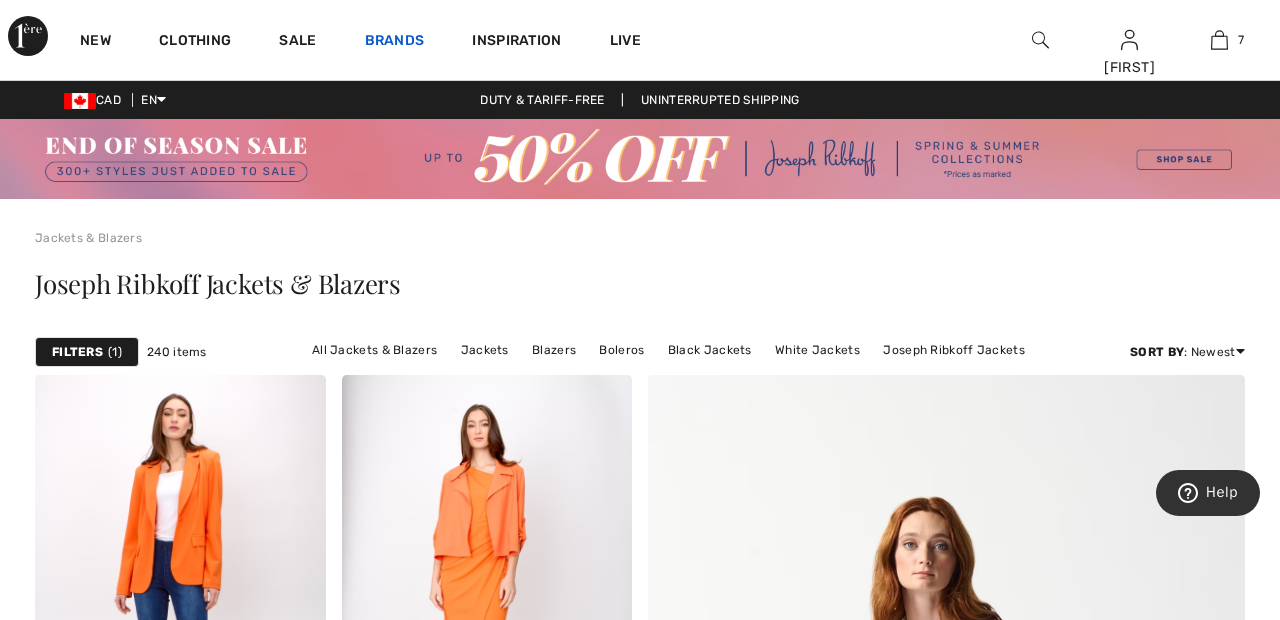 click on "Brands" at bounding box center (395, 42) 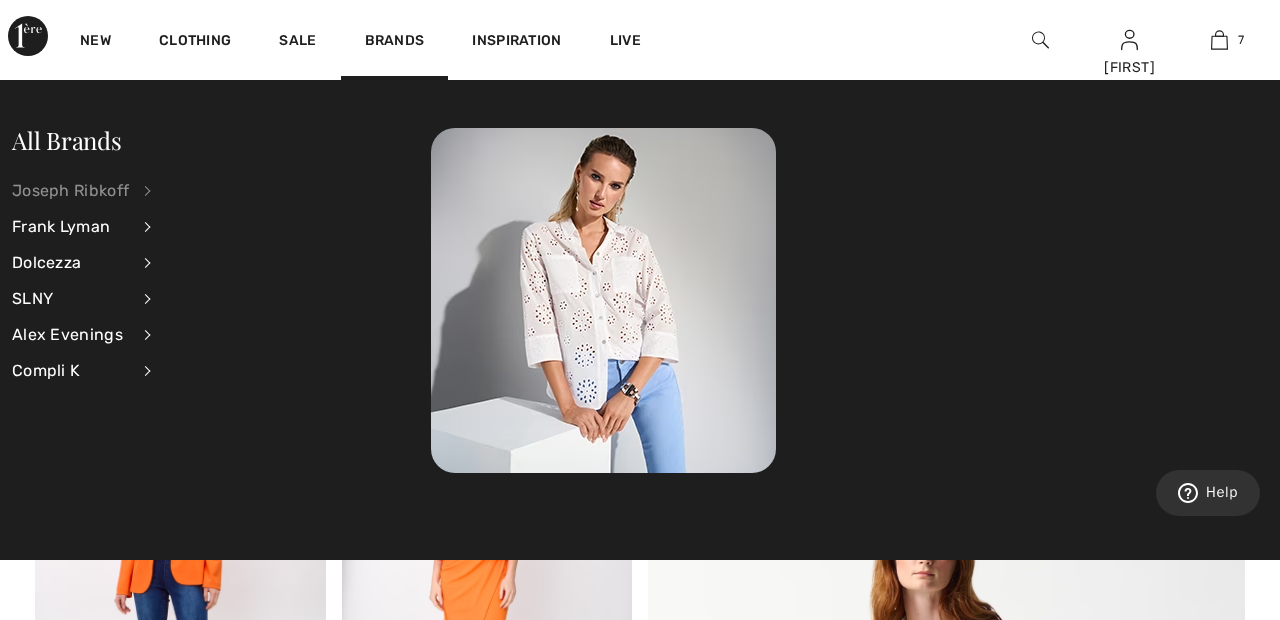 click on "Joseph Ribkoff" at bounding box center (70, 191) 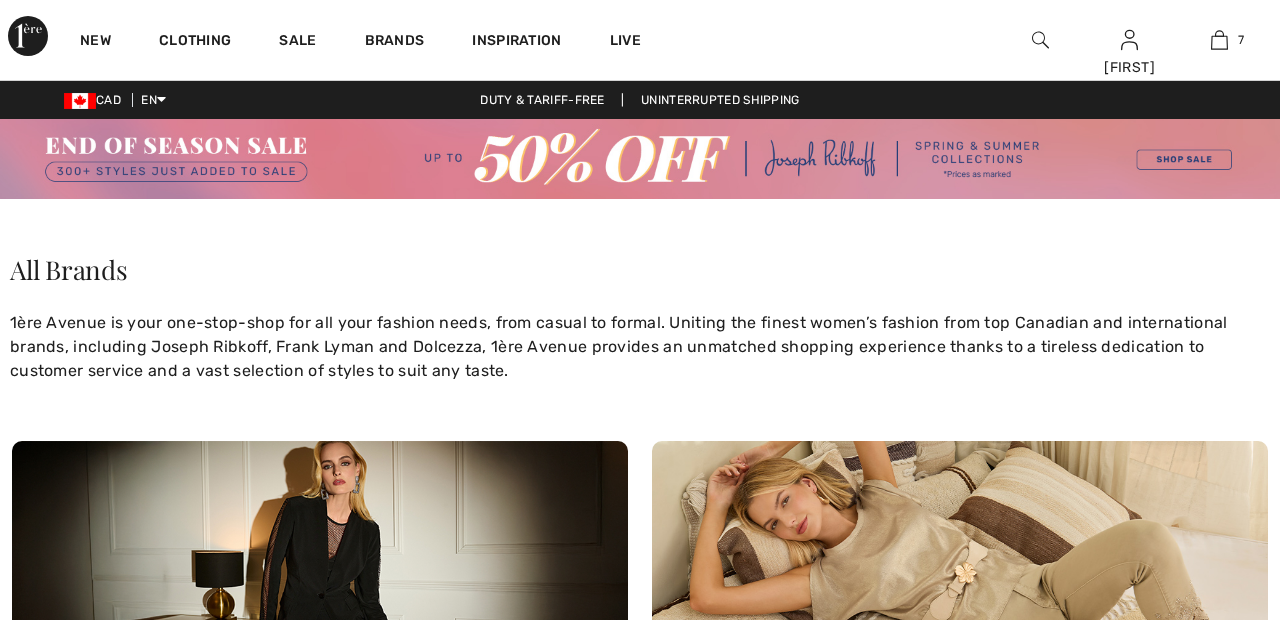scroll, scrollTop: 0, scrollLeft: 0, axis: both 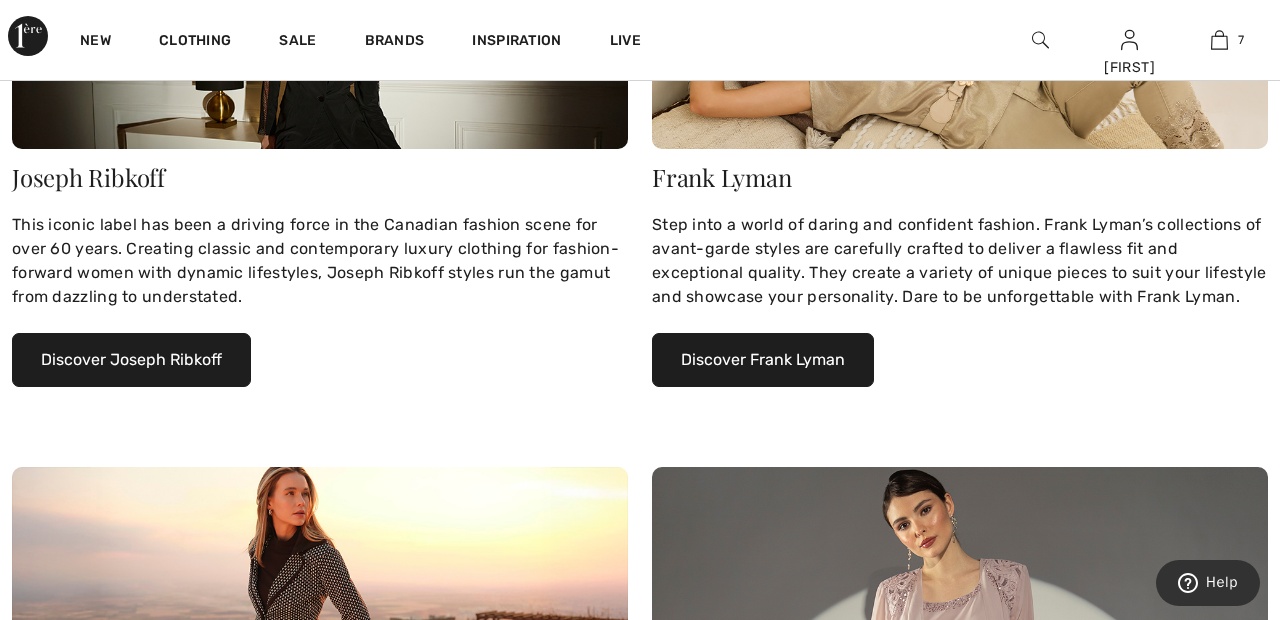 click on "Discover Joseph Ribkoff" at bounding box center [131, 360] 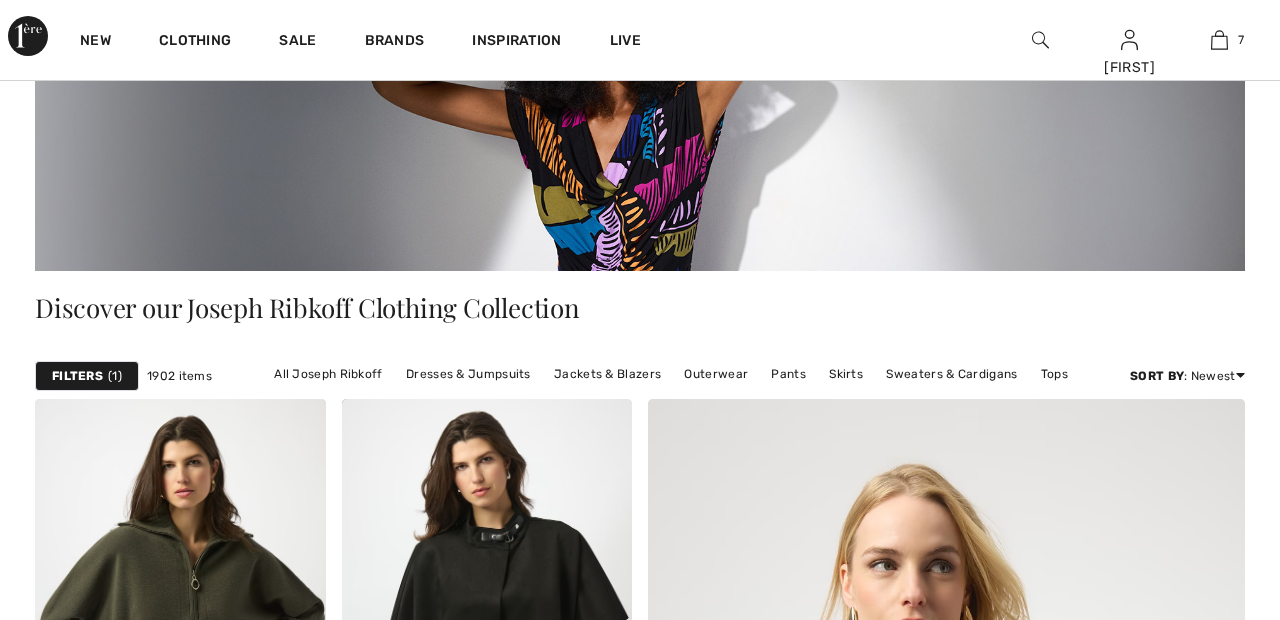 scroll, scrollTop: 425, scrollLeft: 0, axis: vertical 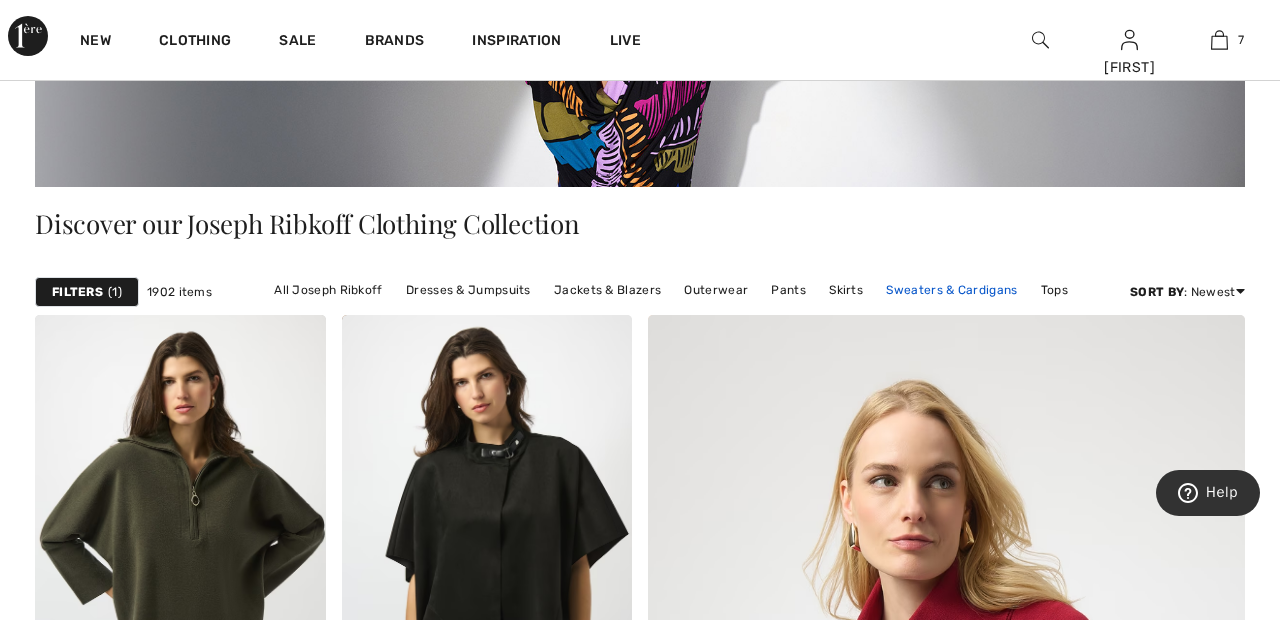 click on "Sweaters & Cardigans" at bounding box center (951, 290) 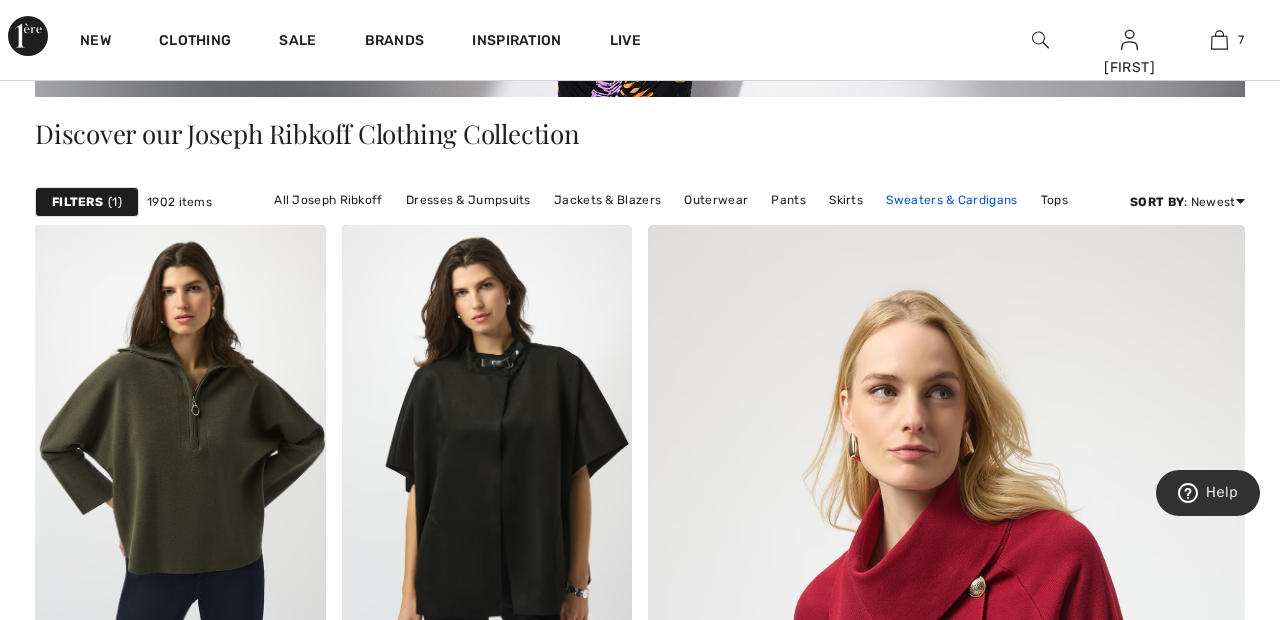 scroll, scrollTop: 510, scrollLeft: 0, axis: vertical 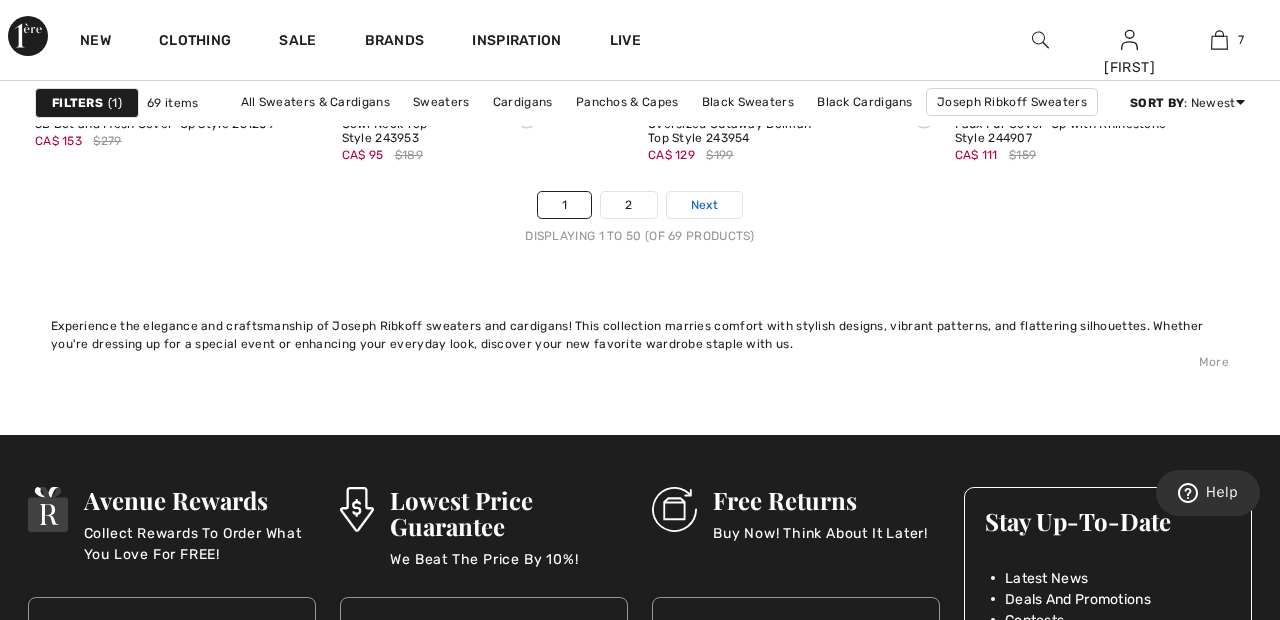 click on "Next" at bounding box center (704, 205) 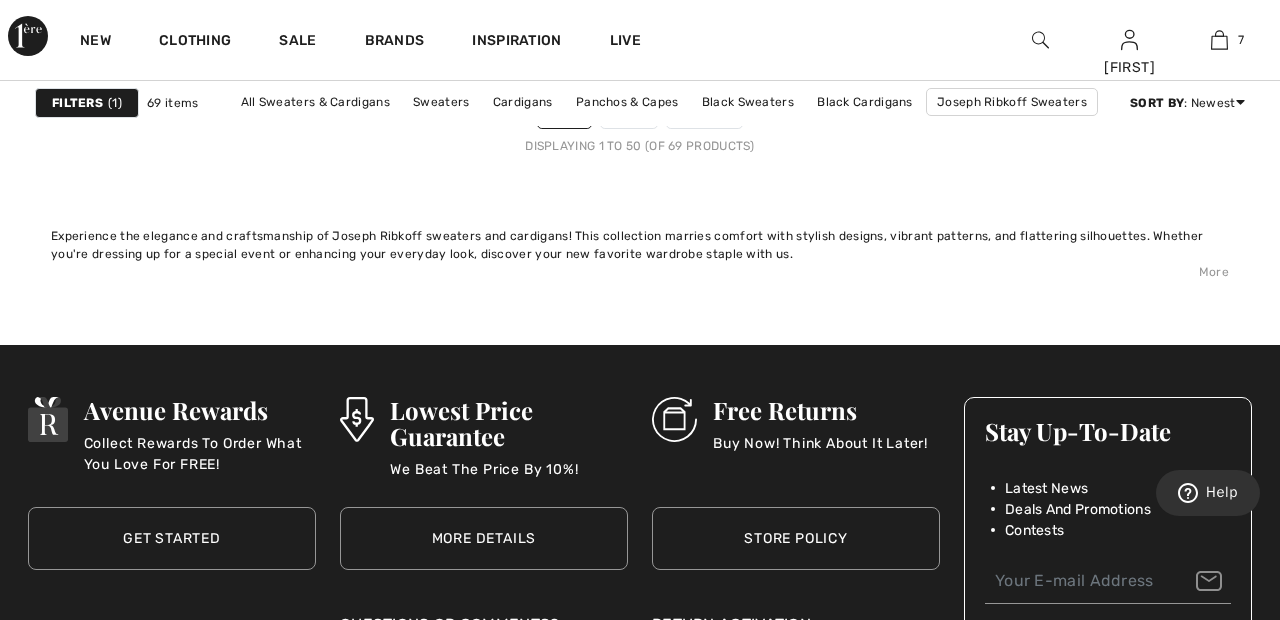 scroll, scrollTop: 8598, scrollLeft: 0, axis: vertical 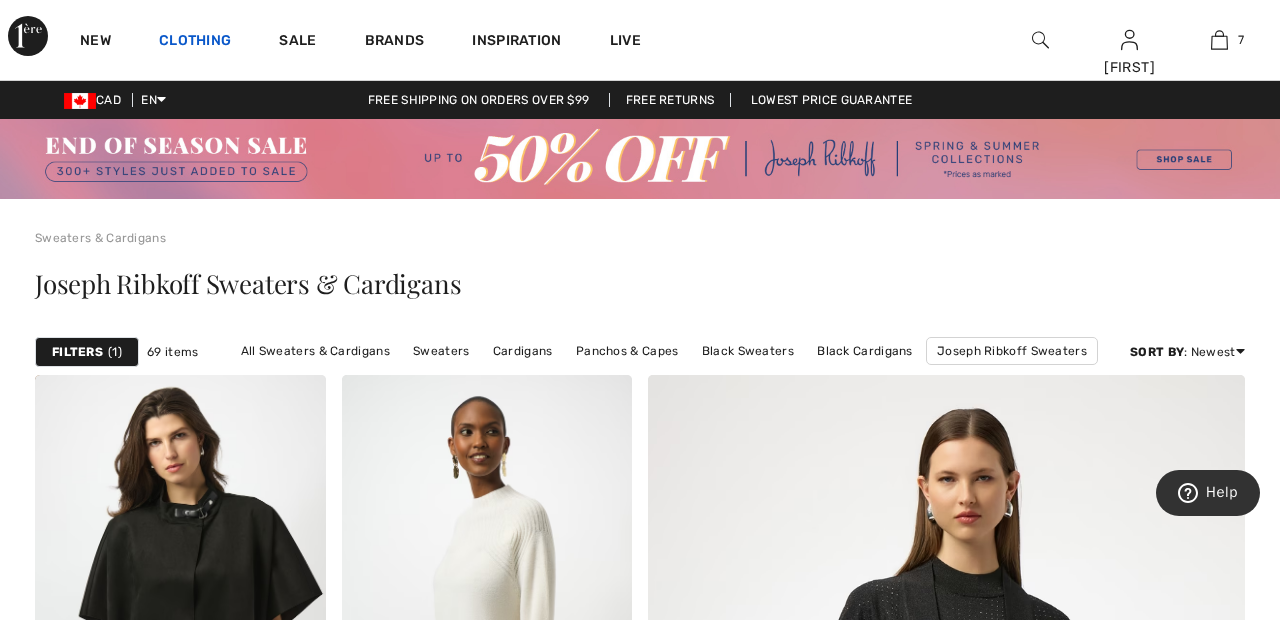 click on "Clothing" at bounding box center [195, 42] 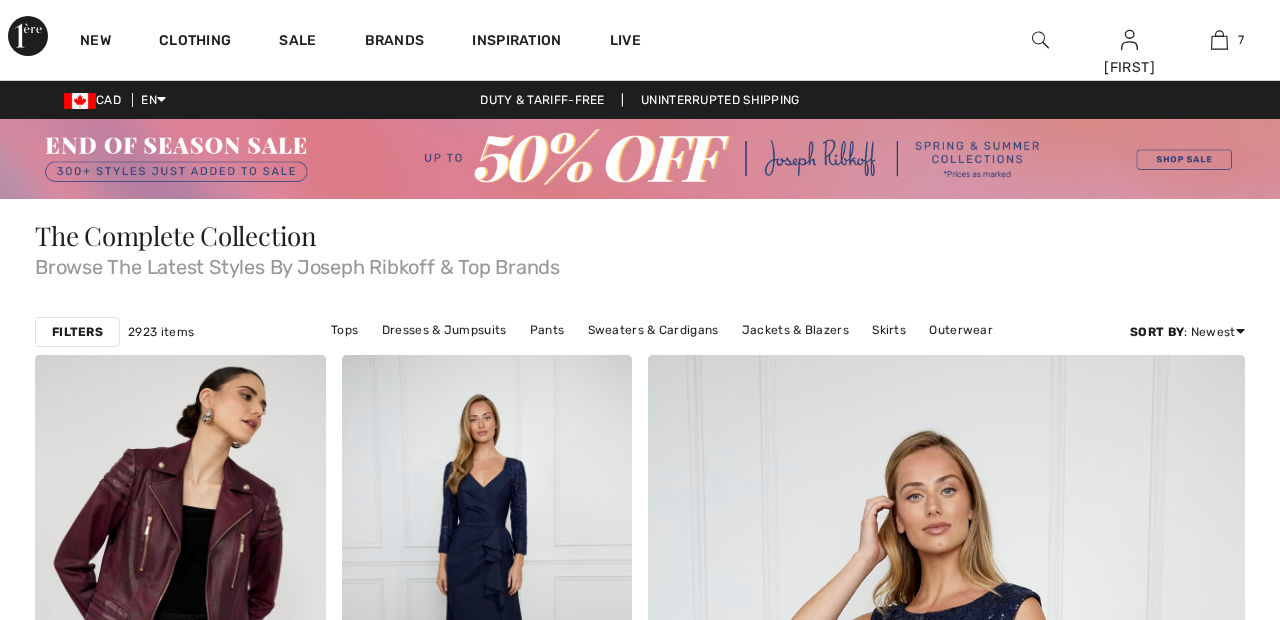 scroll, scrollTop: 0, scrollLeft: 0, axis: both 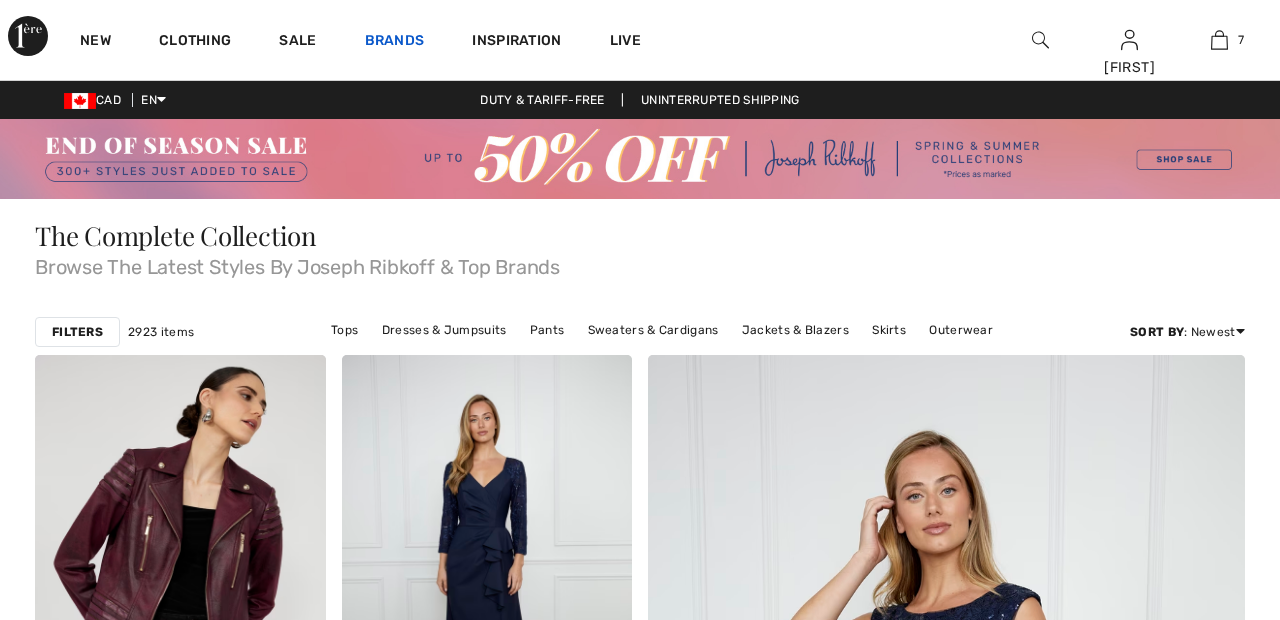 click on "Brands" at bounding box center [395, 42] 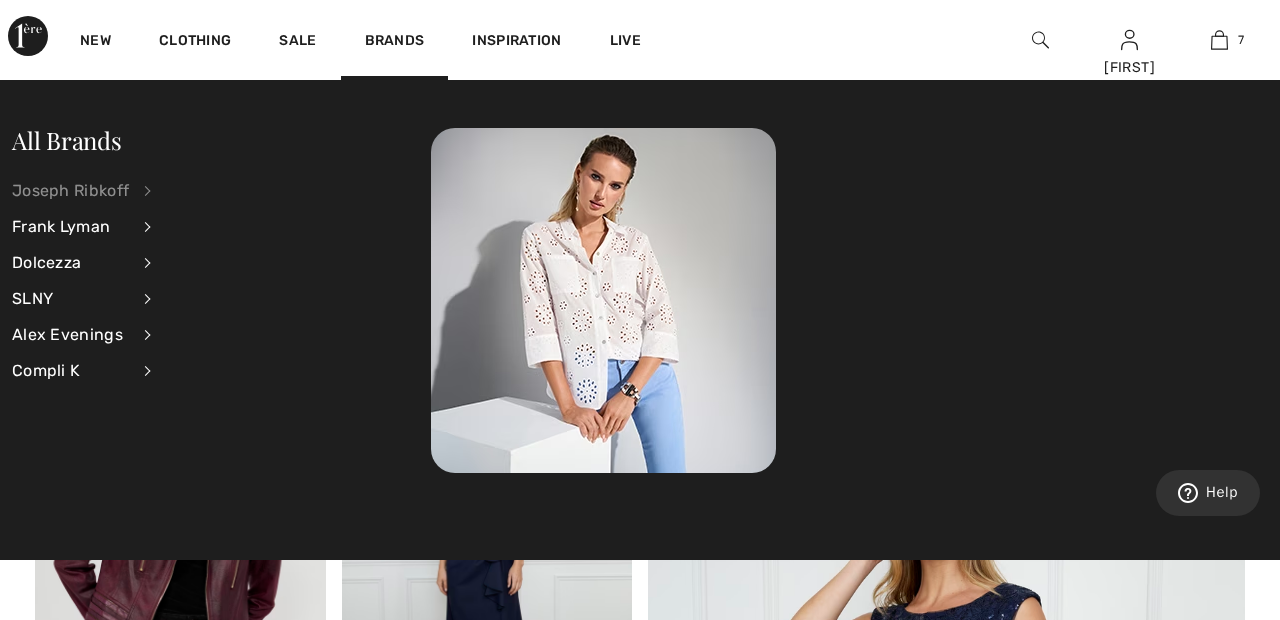 click on "Joseph Ribkoff" at bounding box center (70, 191) 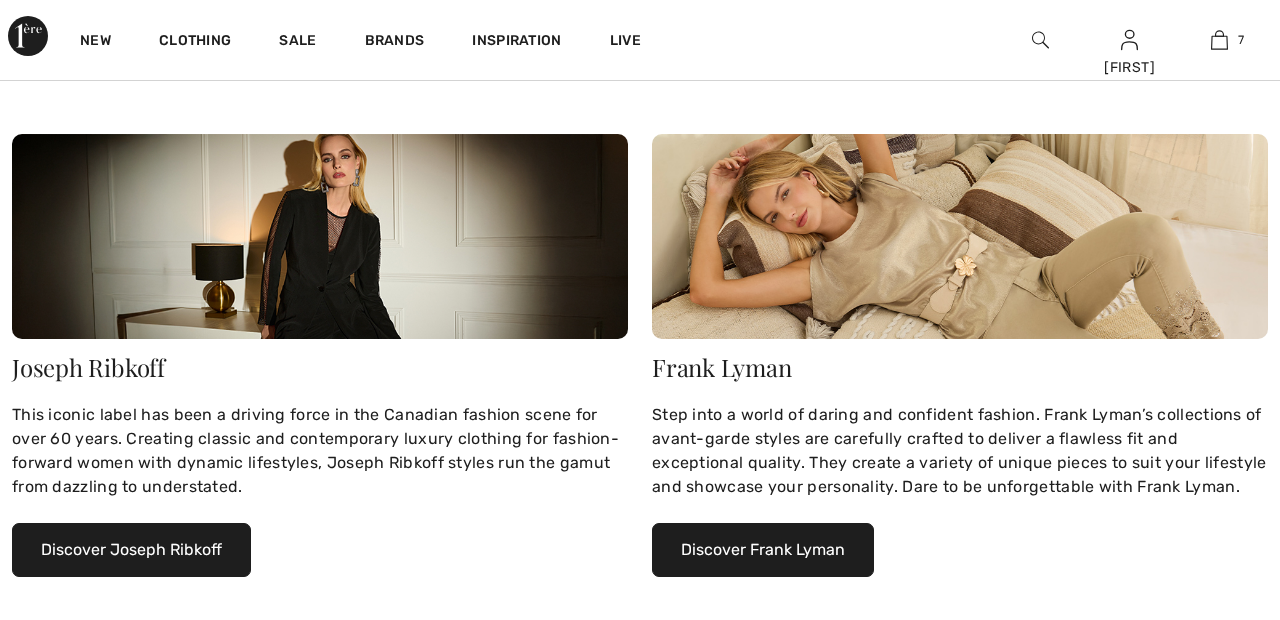 scroll, scrollTop: 307, scrollLeft: 0, axis: vertical 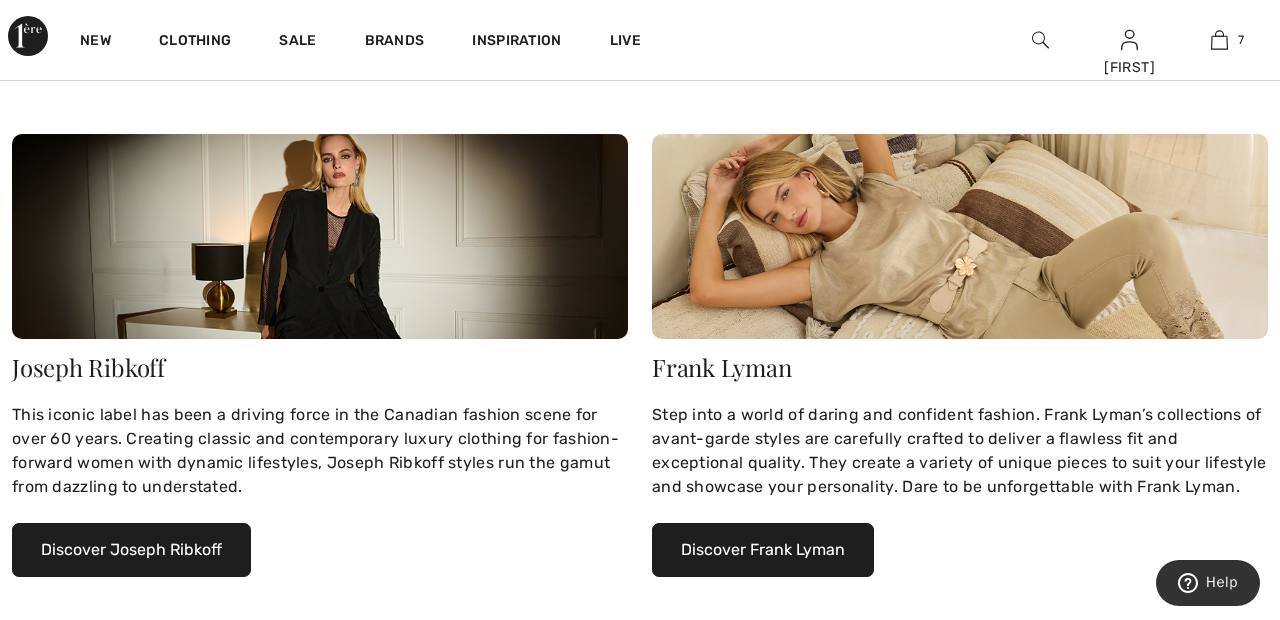 click on "Discover Joseph Ribkoff" at bounding box center [131, 550] 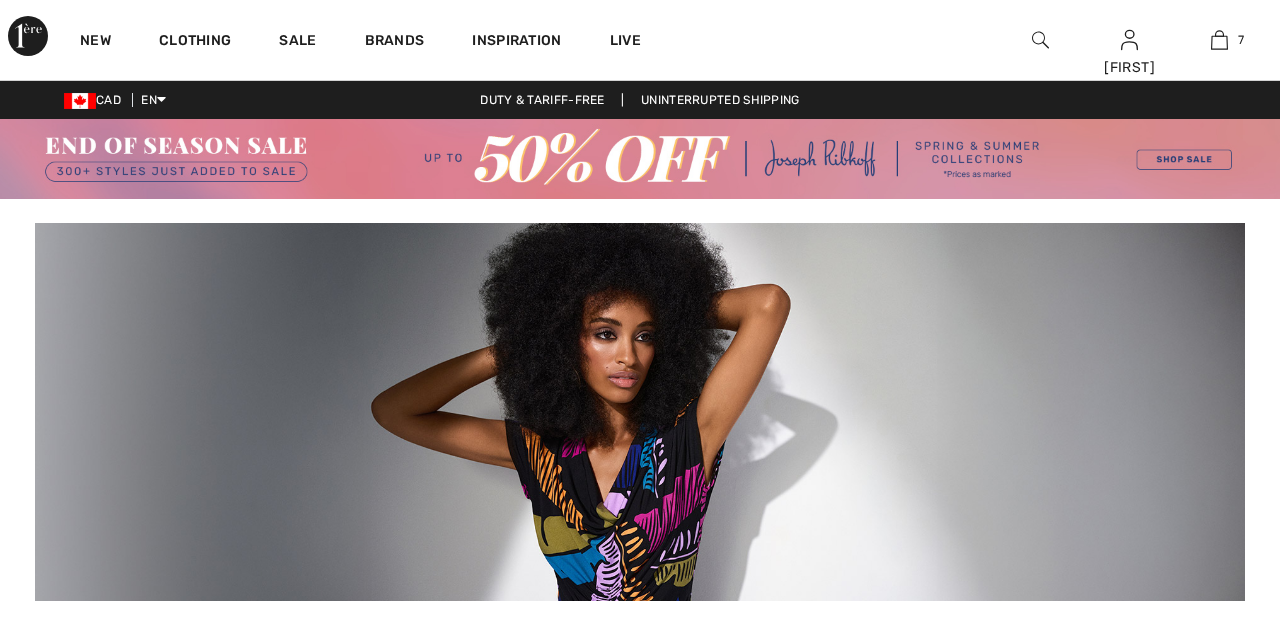 scroll, scrollTop: 0, scrollLeft: 0, axis: both 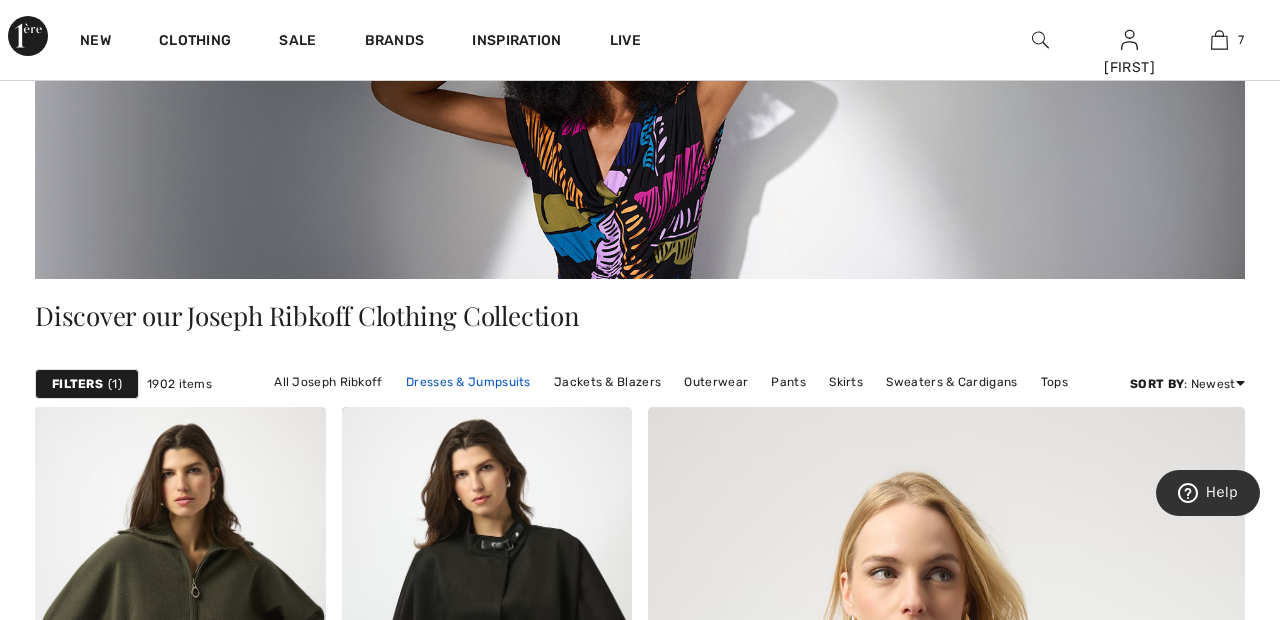 click on "Dresses & Jumpsuits" at bounding box center (468, 382) 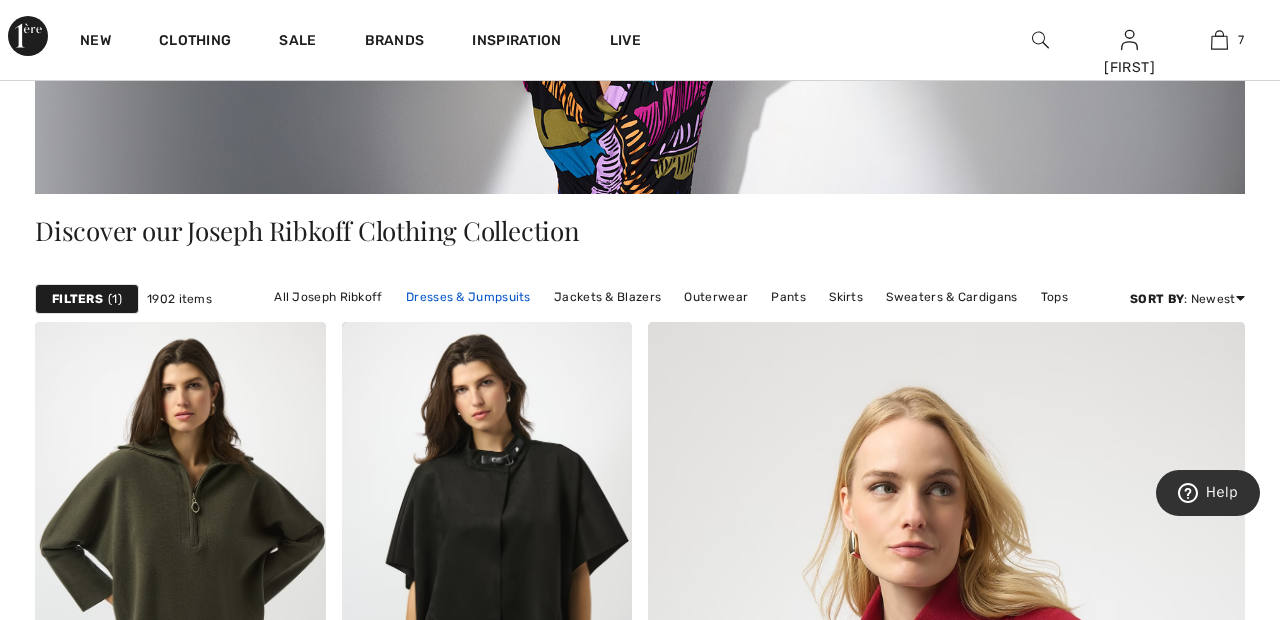 scroll, scrollTop: 418, scrollLeft: 0, axis: vertical 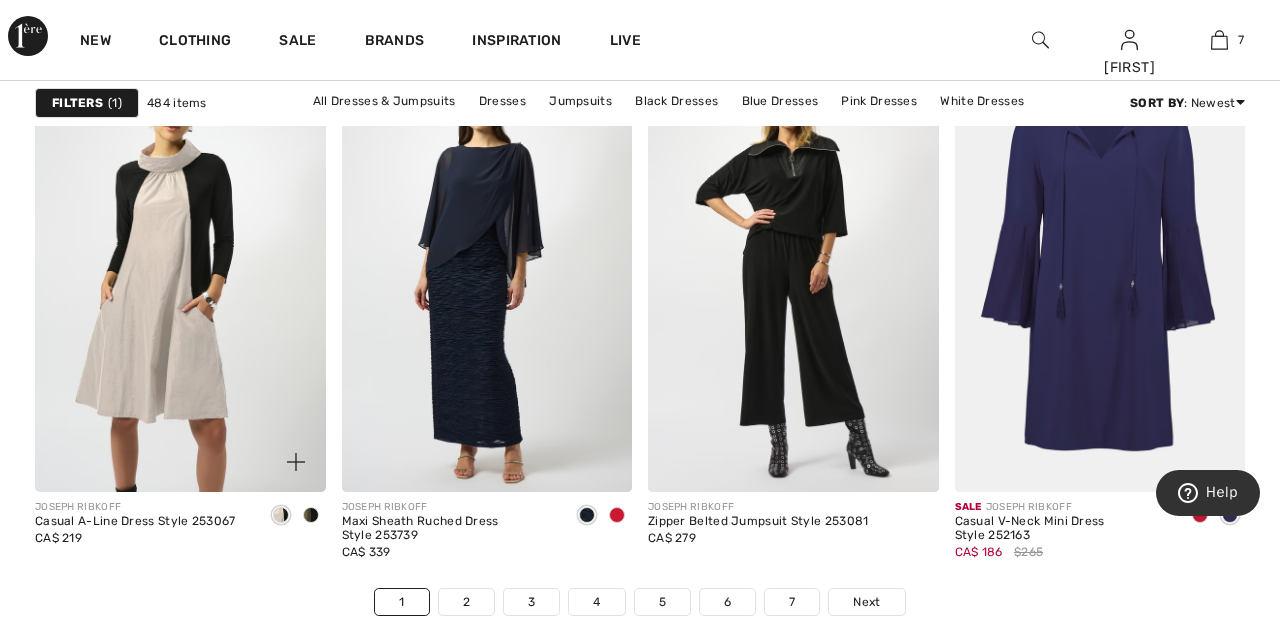 click at bounding box center [180, 274] 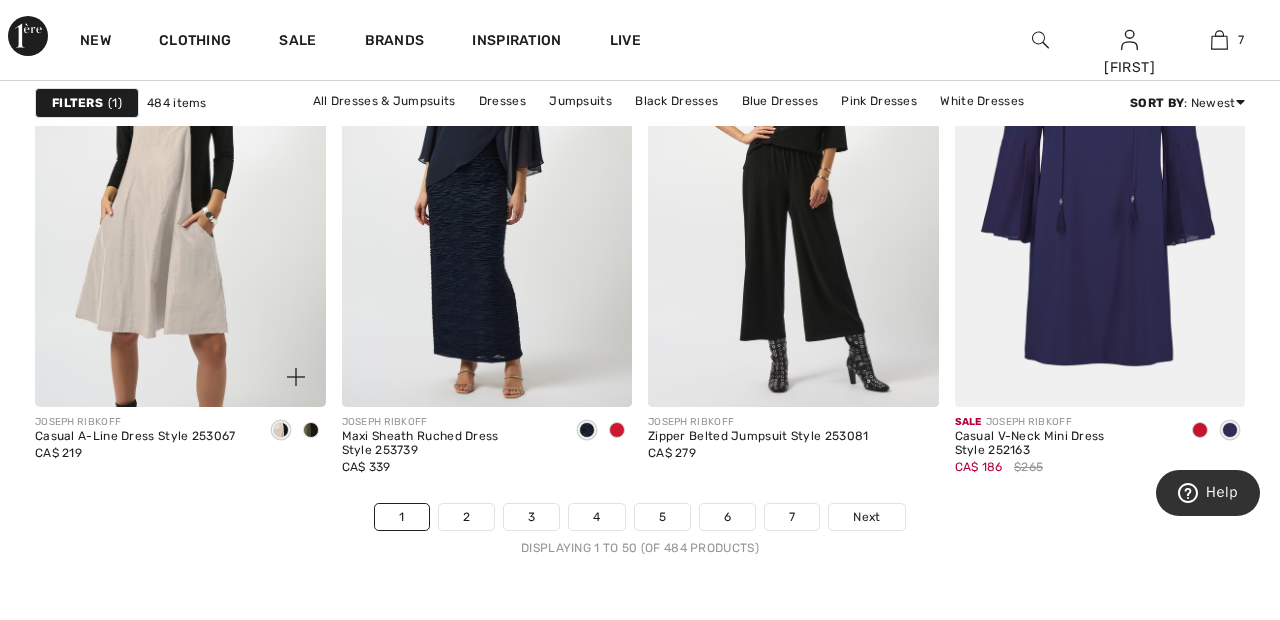 scroll, scrollTop: 8201, scrollLeft: 0, axis: vertical 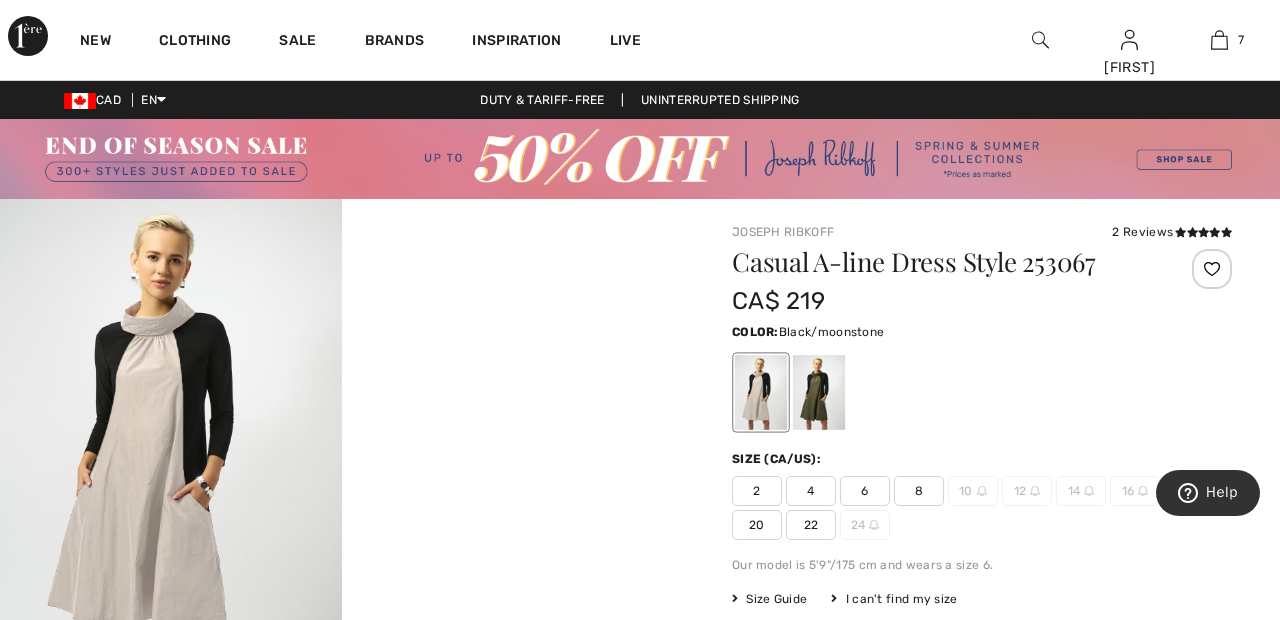 click at bounding box center [1212, 269] 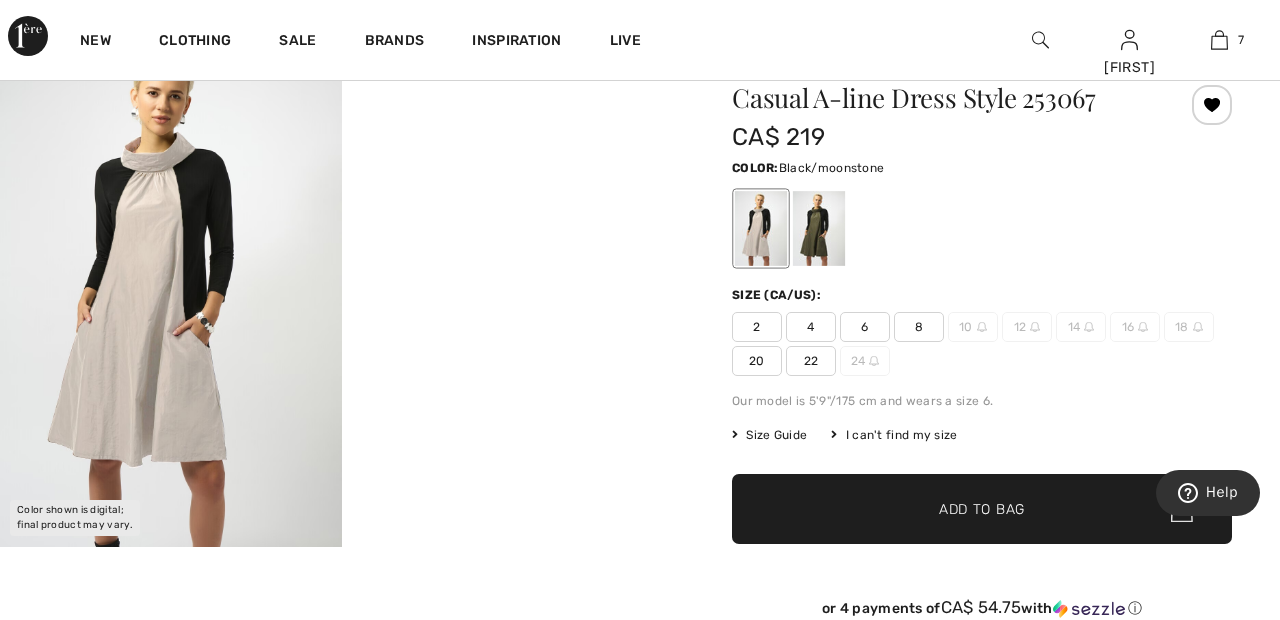 scroll, scrollTop: 174, scrollLeft: 0, axis: vertical 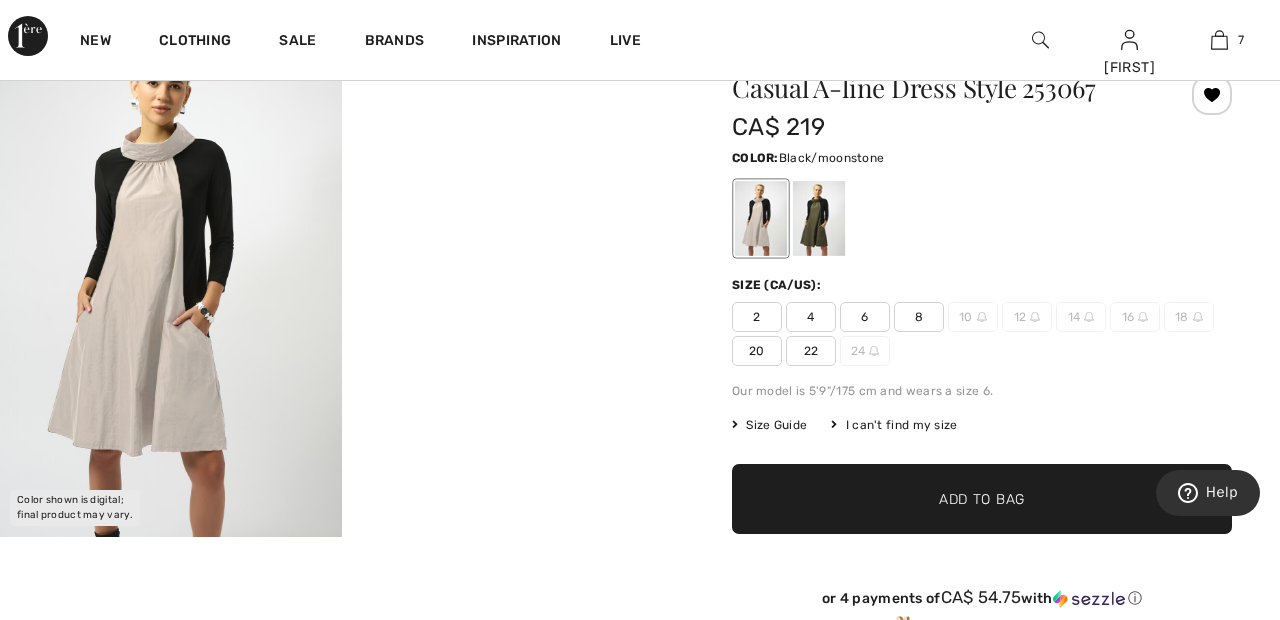click on "22" at bounding box center (811, 351) 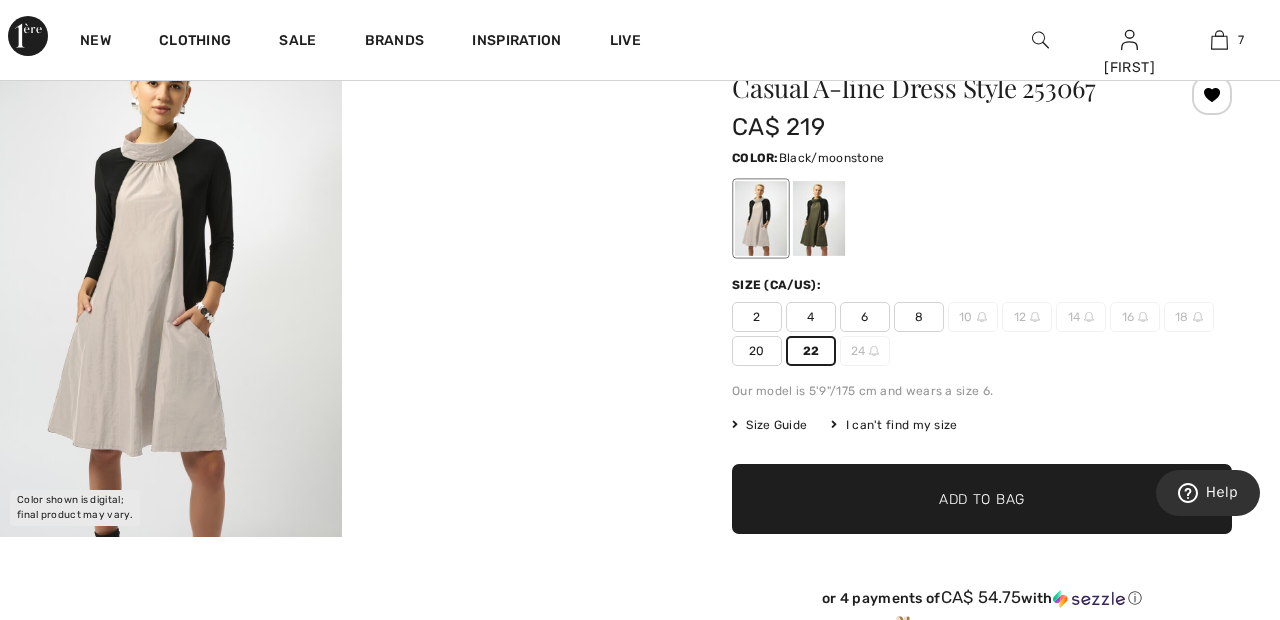click on "Add to Bag" at bounding box center (982, 499) 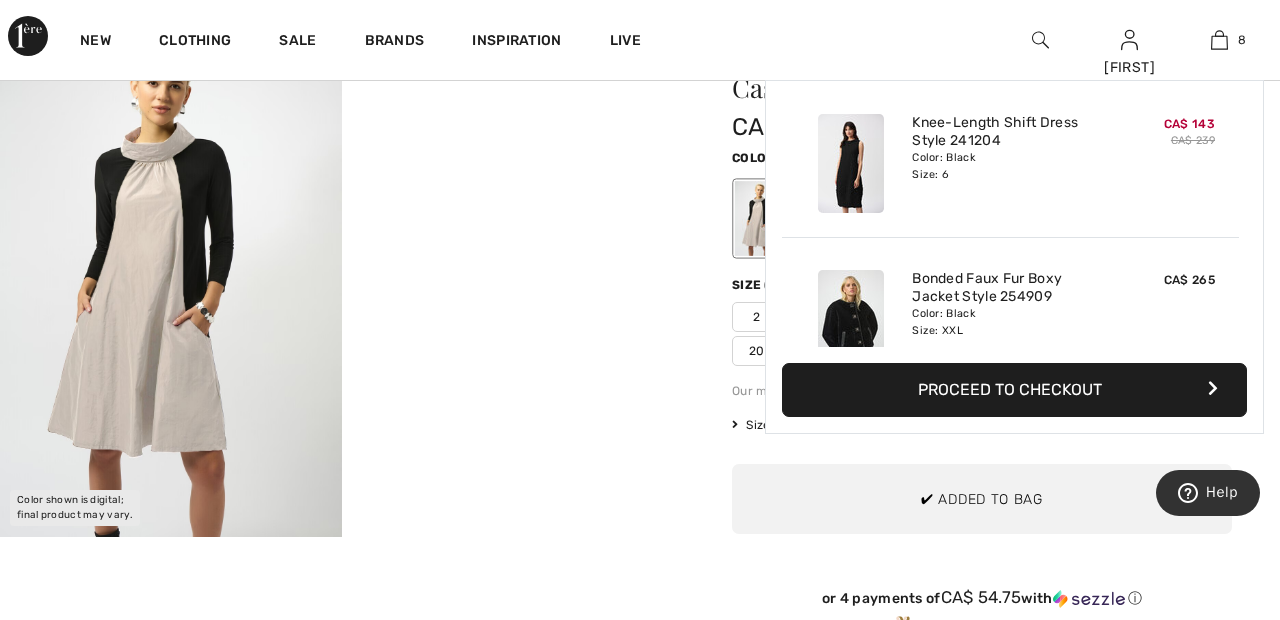 scroll, scrollTop: 998, scrollLeft: 0, axis: vertical 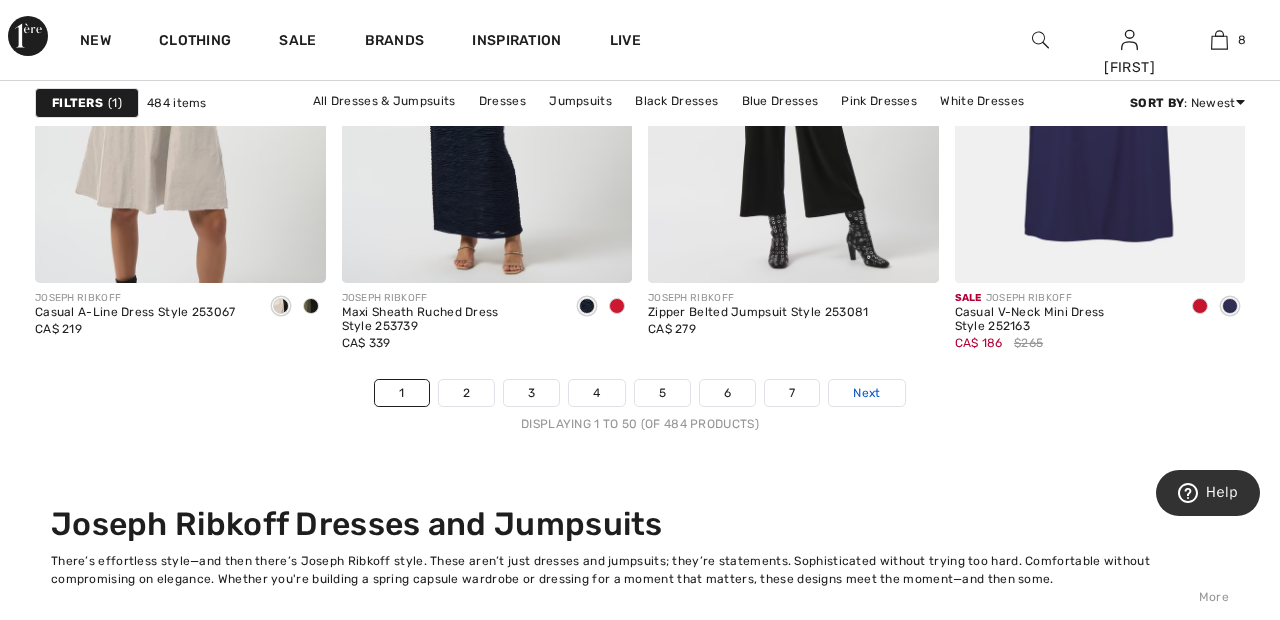 click on "Next" at bounding box center (866, 393) 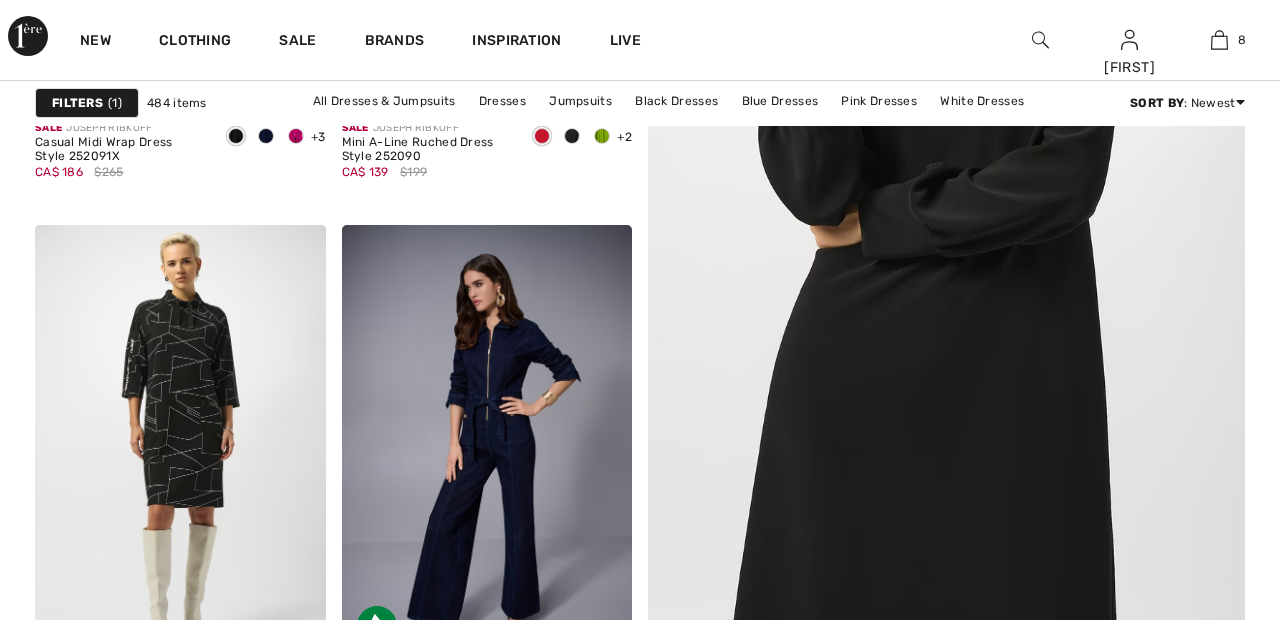 scroll, scrollTop: 0, scrollLeft: 0, axis: both 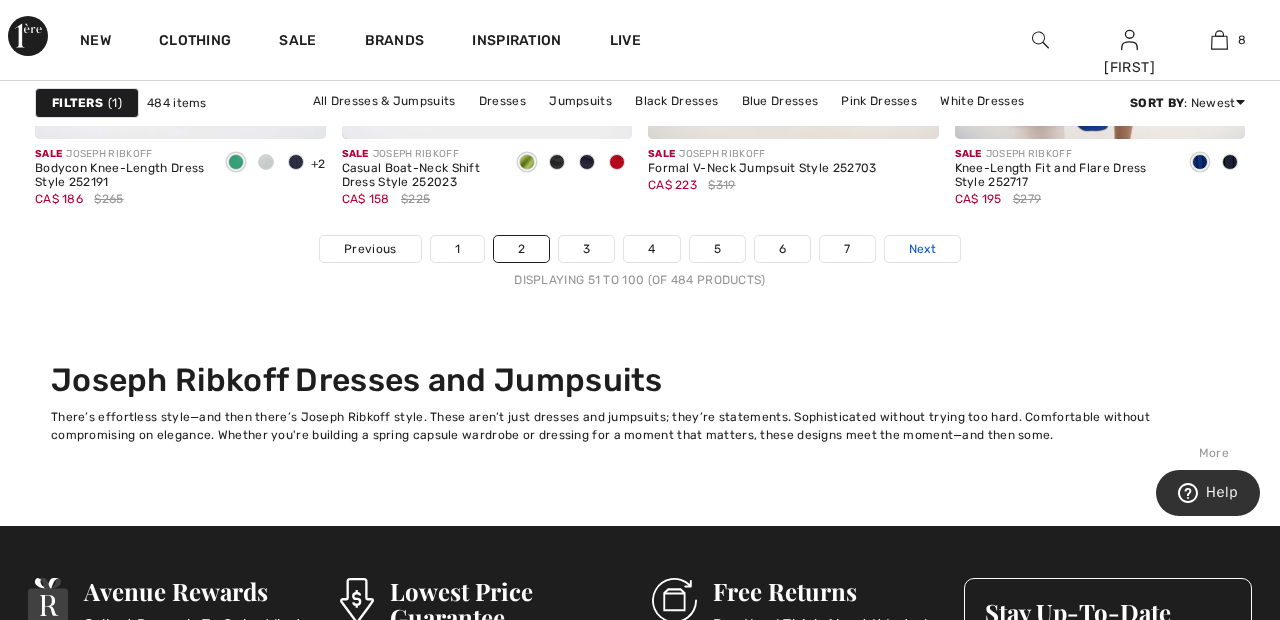 click on "Next" at bounding box center [922, 249] 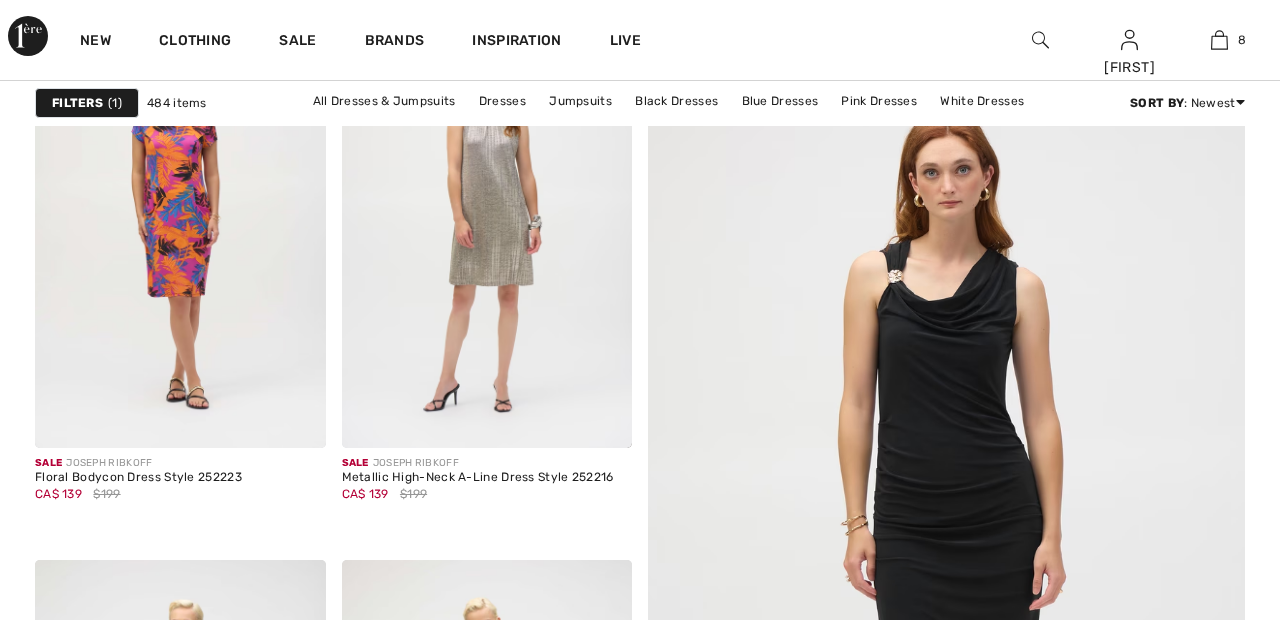 scroll, scrollTop: 0, scrollLeft: 0, axis: both 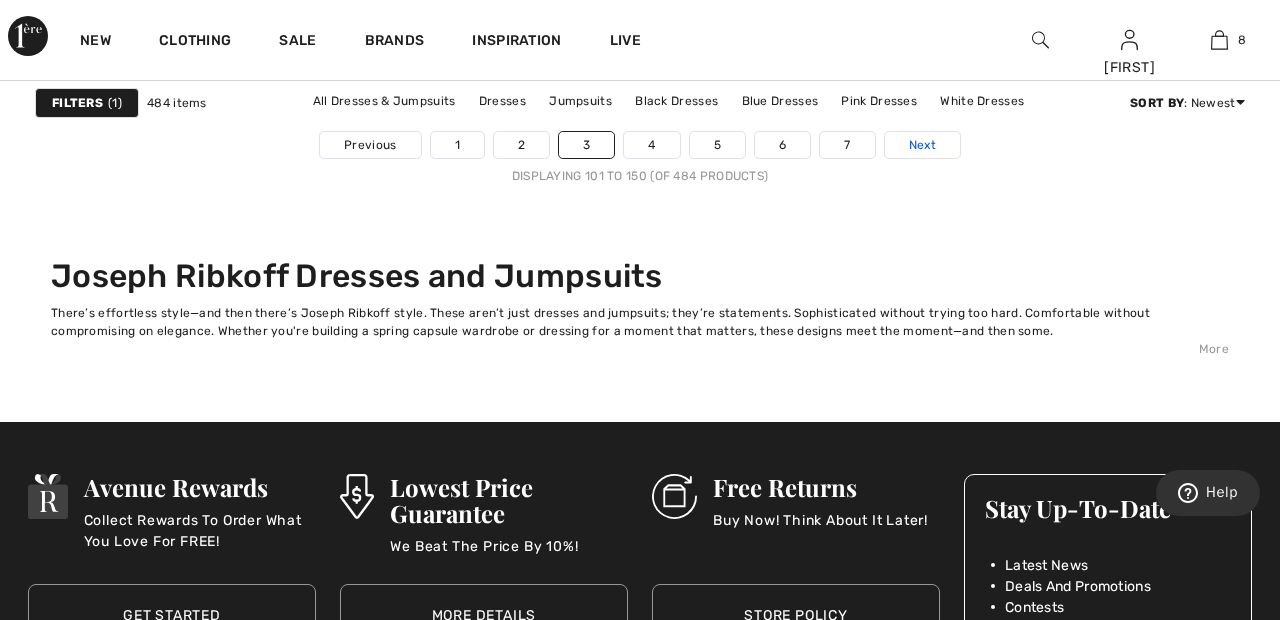 click on "Next" at bounding box center (922, 145) 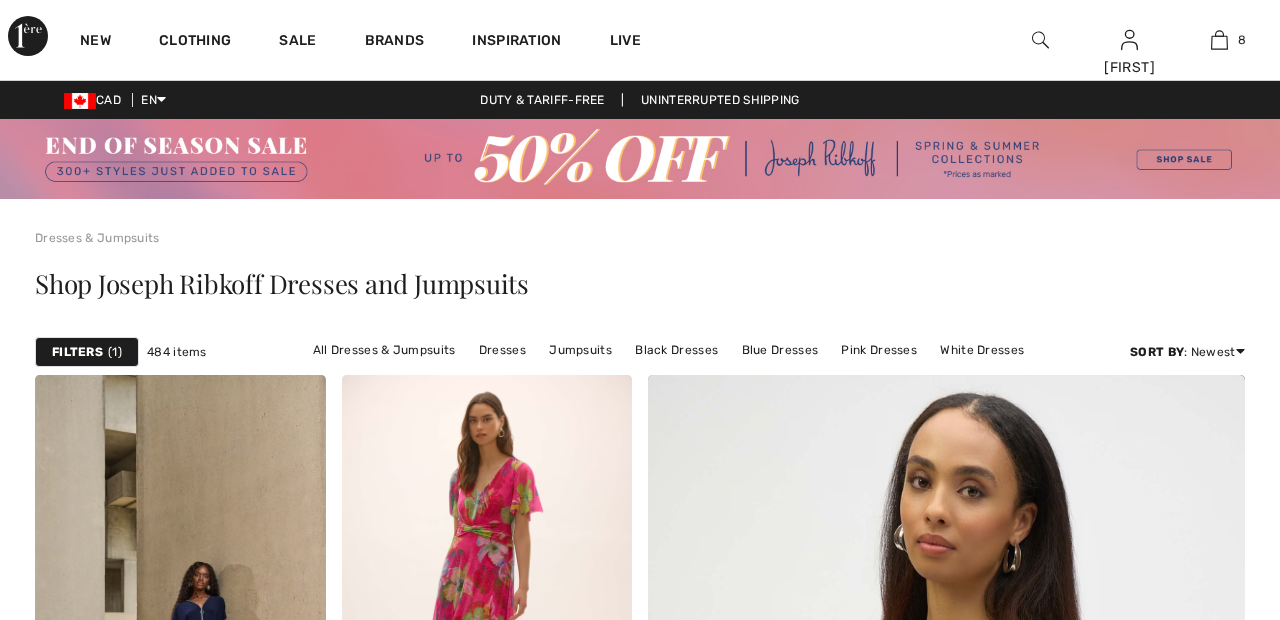 checkbox on "true" 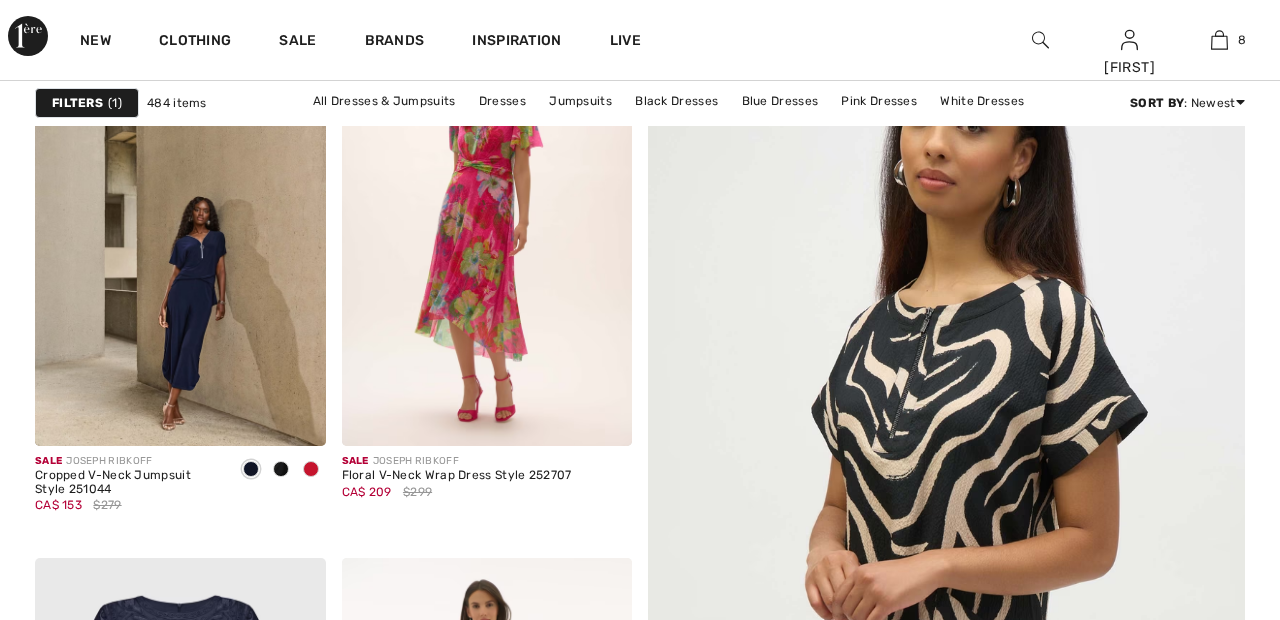 scroll, scrollTop: 625, scrollLeft: 0, axis: vertical 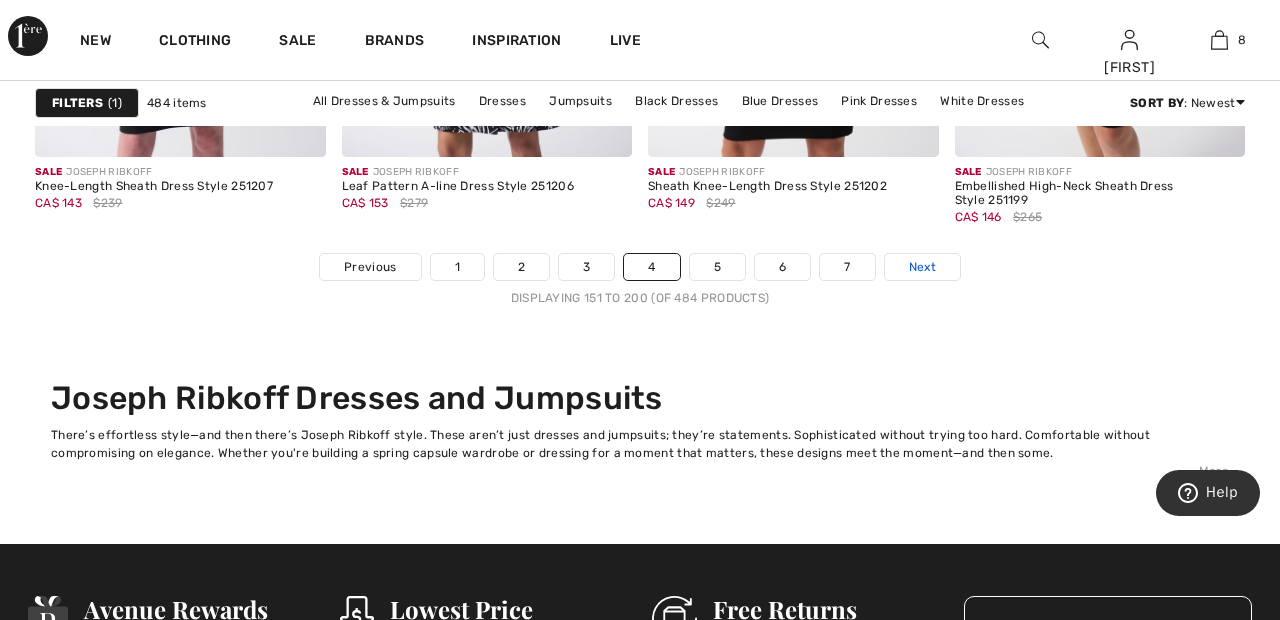 click on "Next" at bounding box center (922, 267) 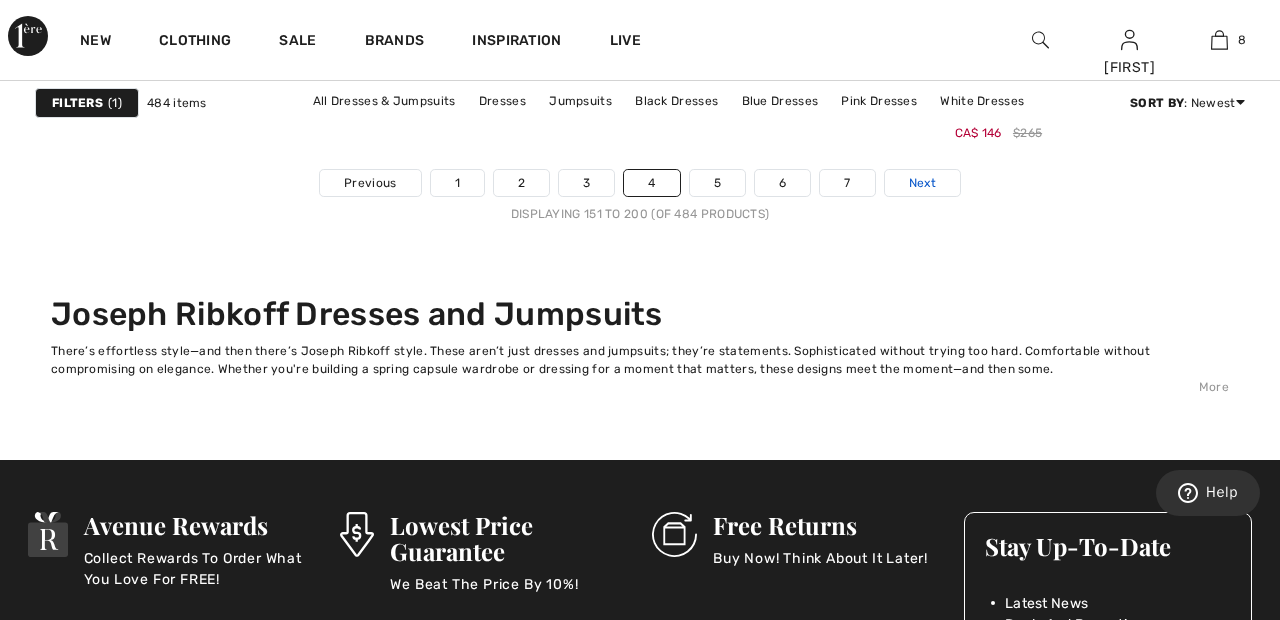 scroll, scrollTop: 8536, scrollLeft: 0, axis: vertical 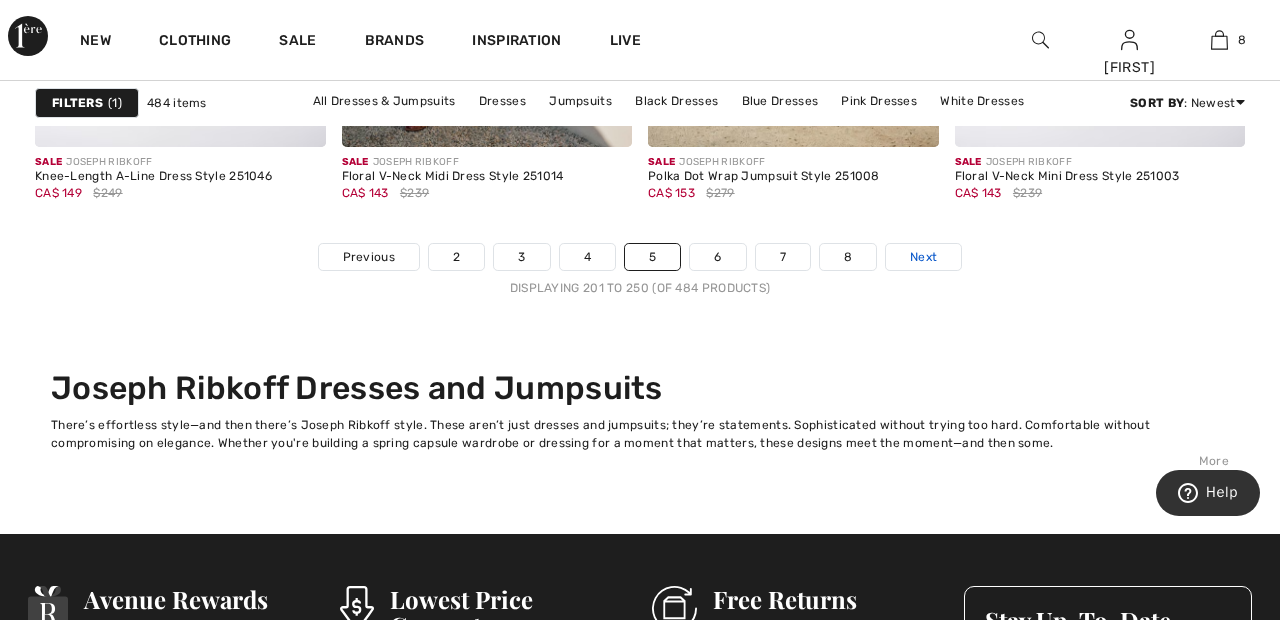 click on "Next" at bounding box center (923, 257) 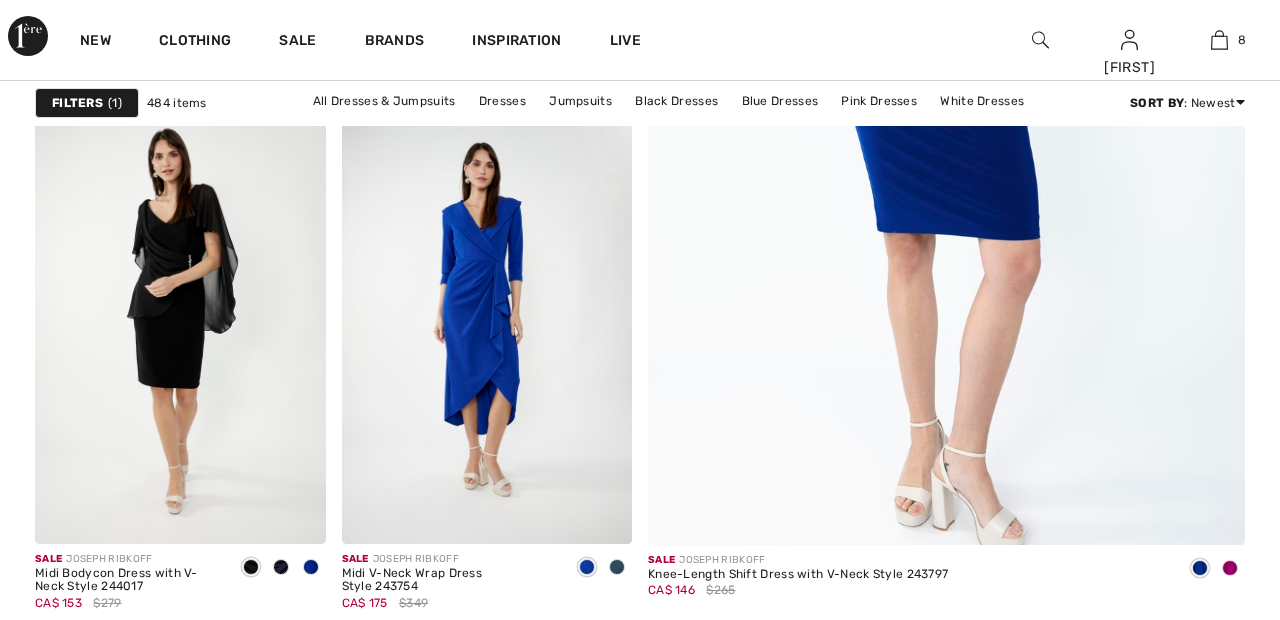 scroll, scrollTop: 1184, scrollLeft: 0, axis: vertical 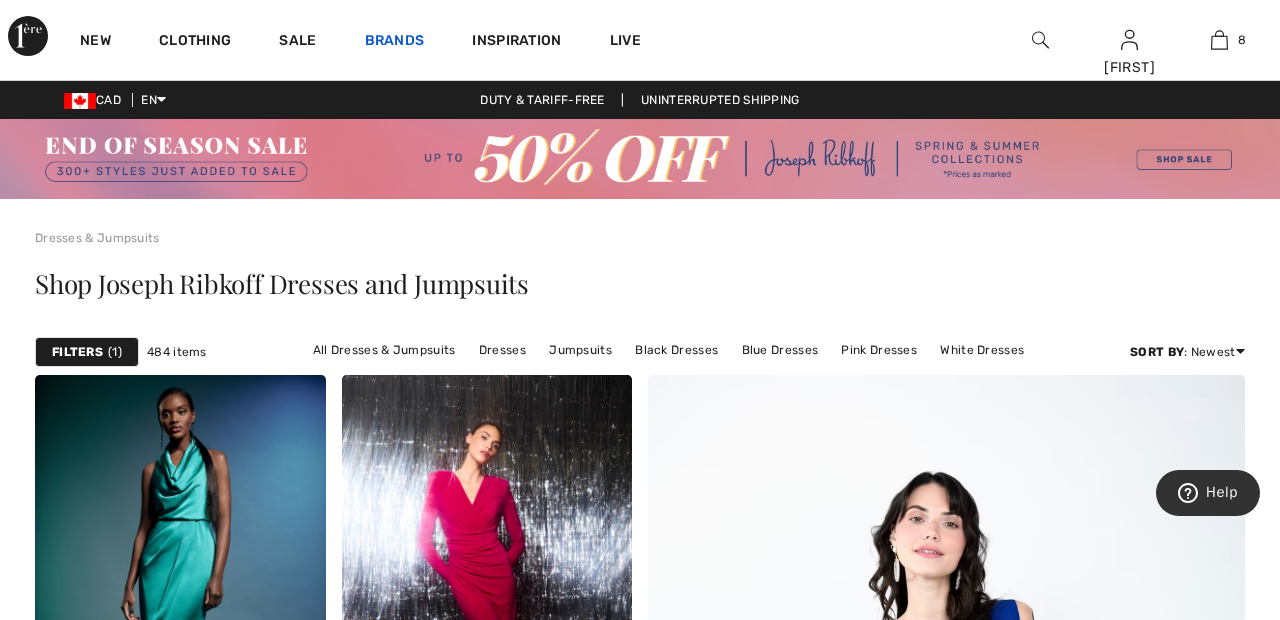 click on "Brands" at bounding box center (395, 42) 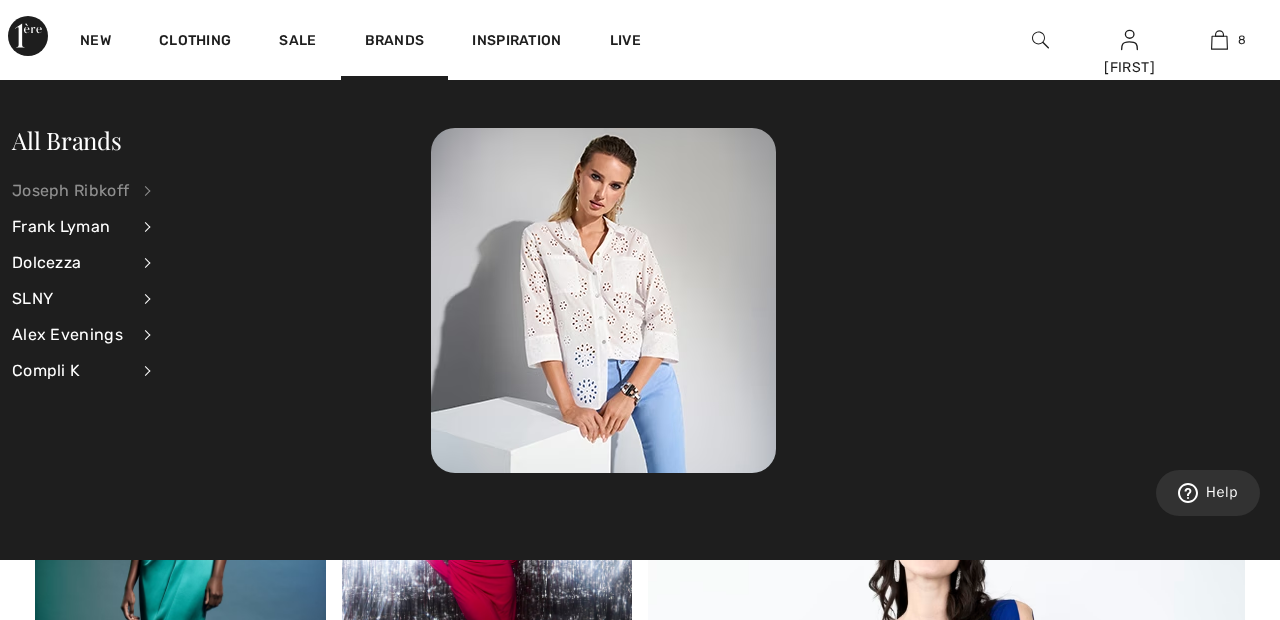click on "Joseph Ribkoff" at bounding box center (70, 191) 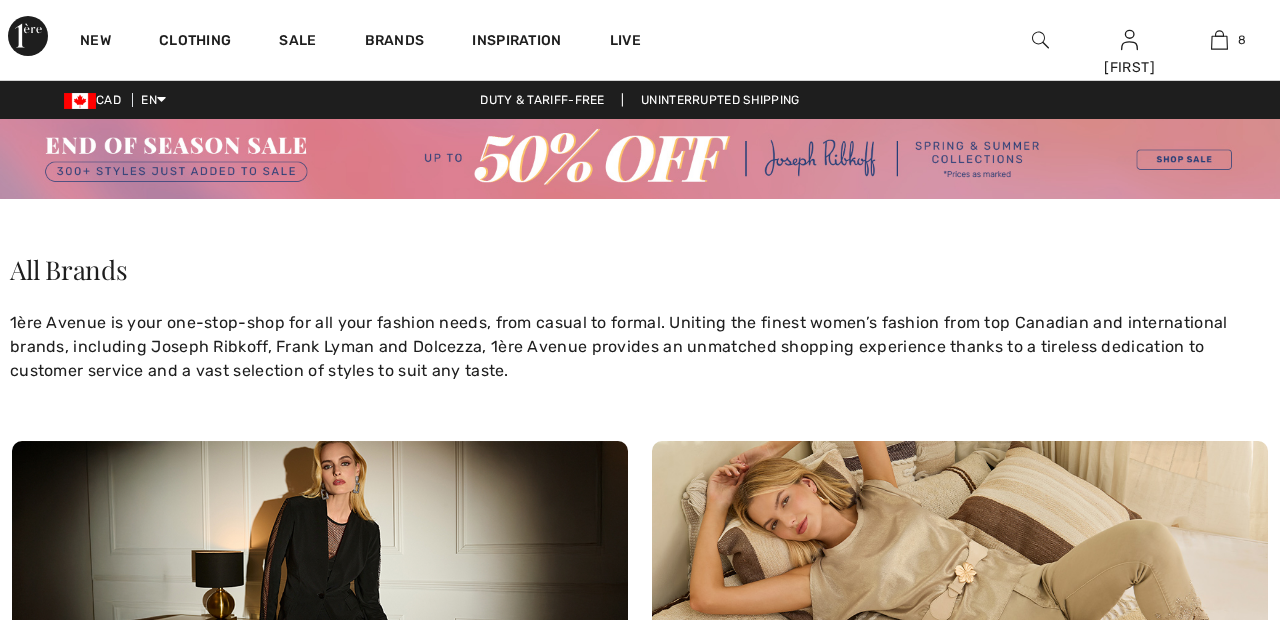 scroll, scrollTop: 351, scrollLeft: 0, axis: vertical 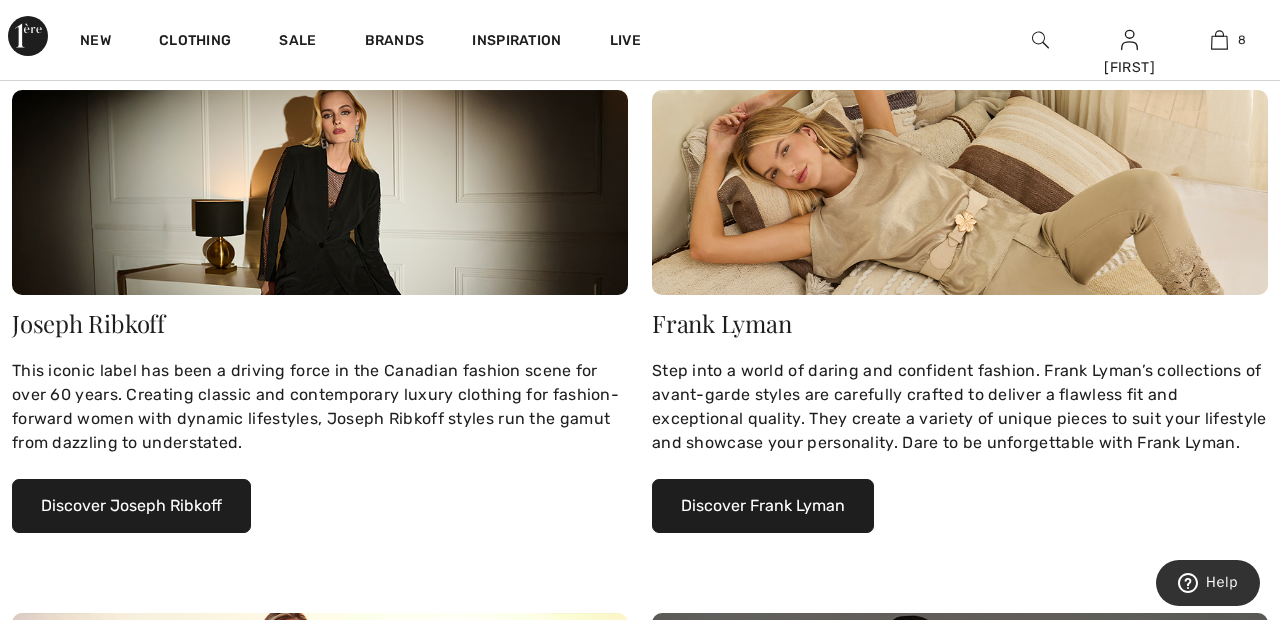 click on "Discover Joseph Ribkoff" at bounding box center (131, 506) 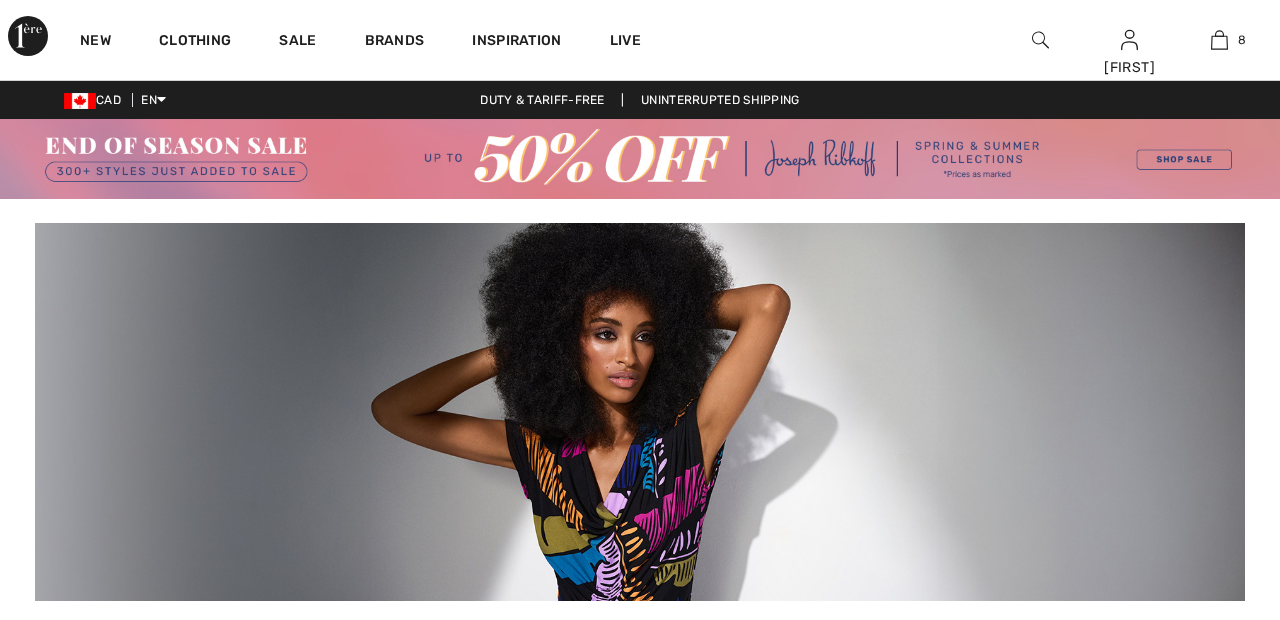 scroll, scrollTop: 0, scrollLeft: 0, axis: both 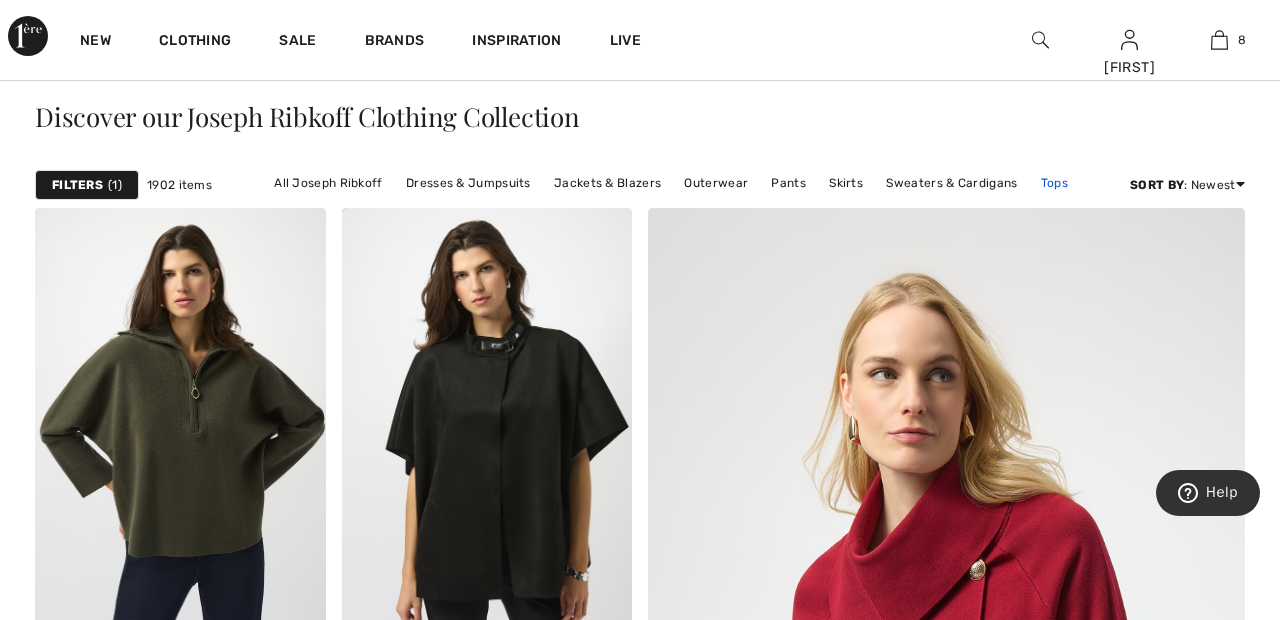 click on "Tops" at bounding box center [1054, 183] 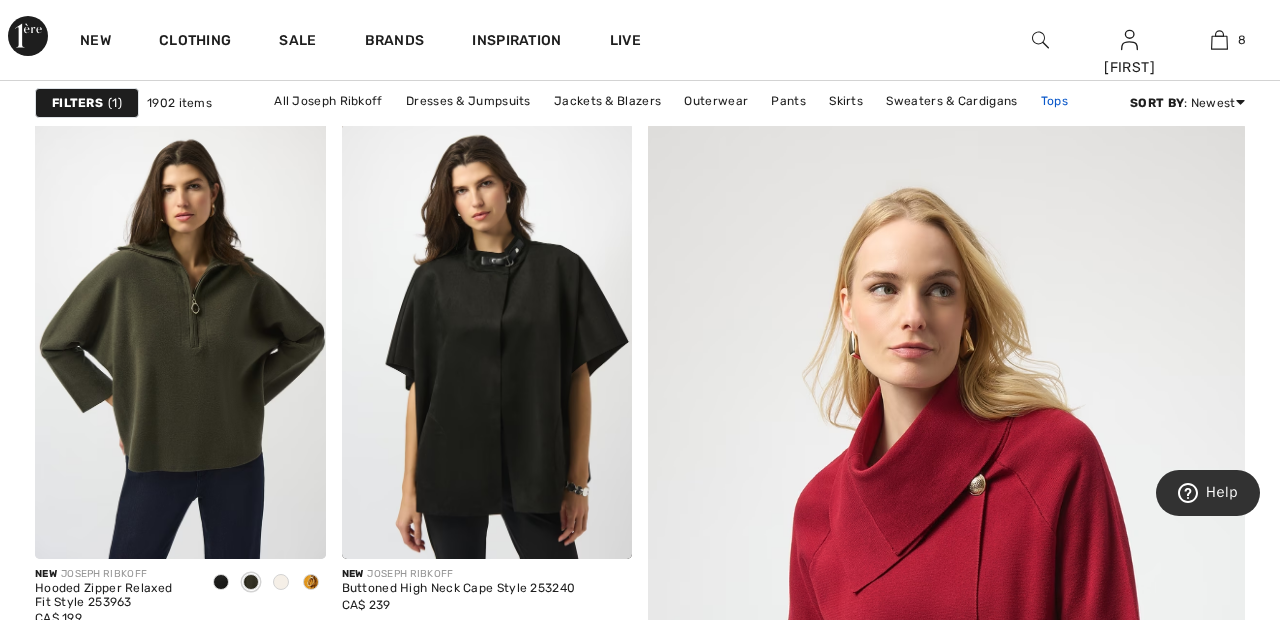 scroll, scrollTop: 617, scrollLeft: 0, axis: vertical 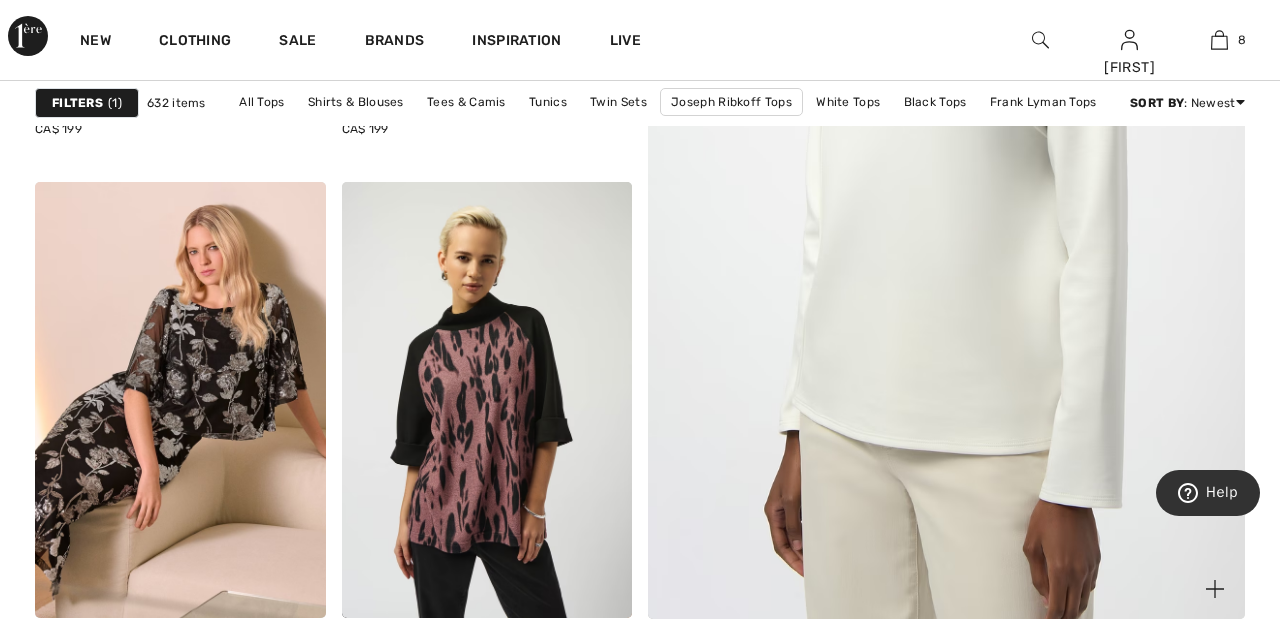 click at bounding box center (946, 171) 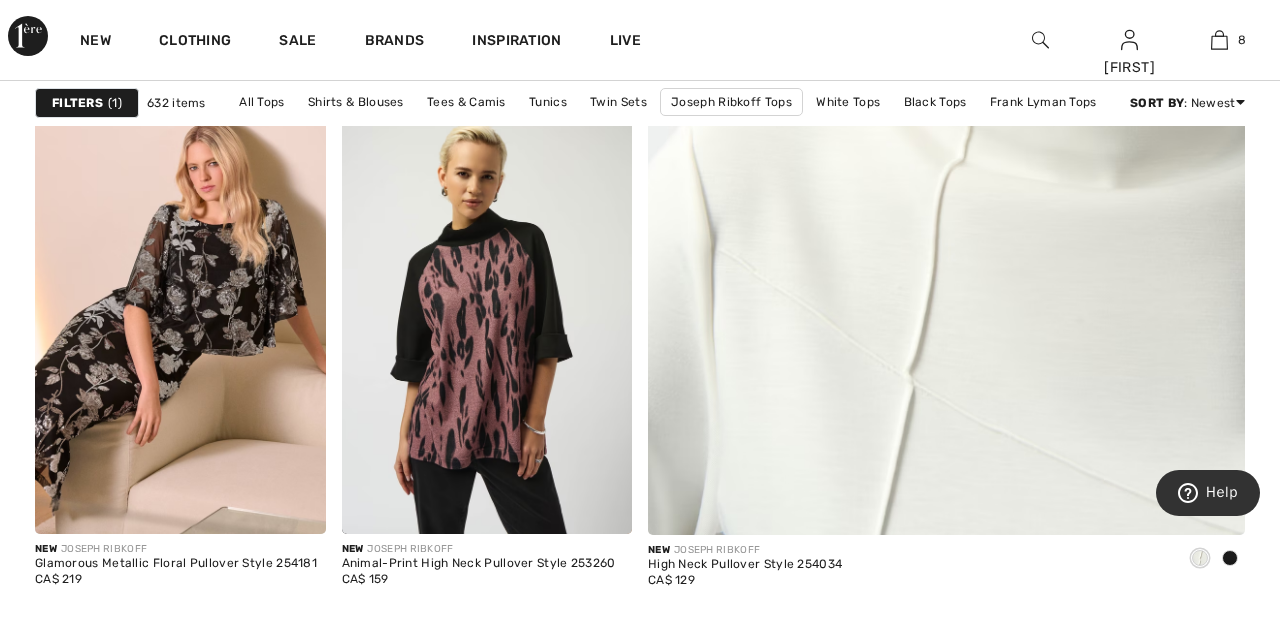 scroll, scrollTop: 837, scrollLeft: 0, axis: vertical 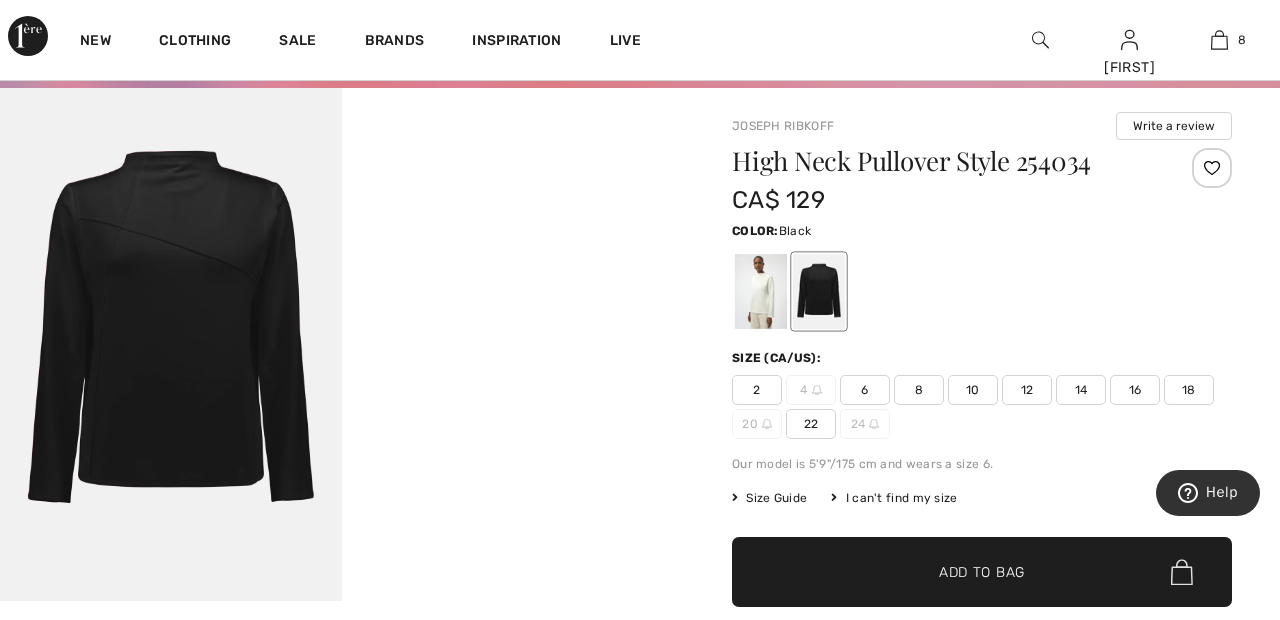 click at bounding box center [761, 291] 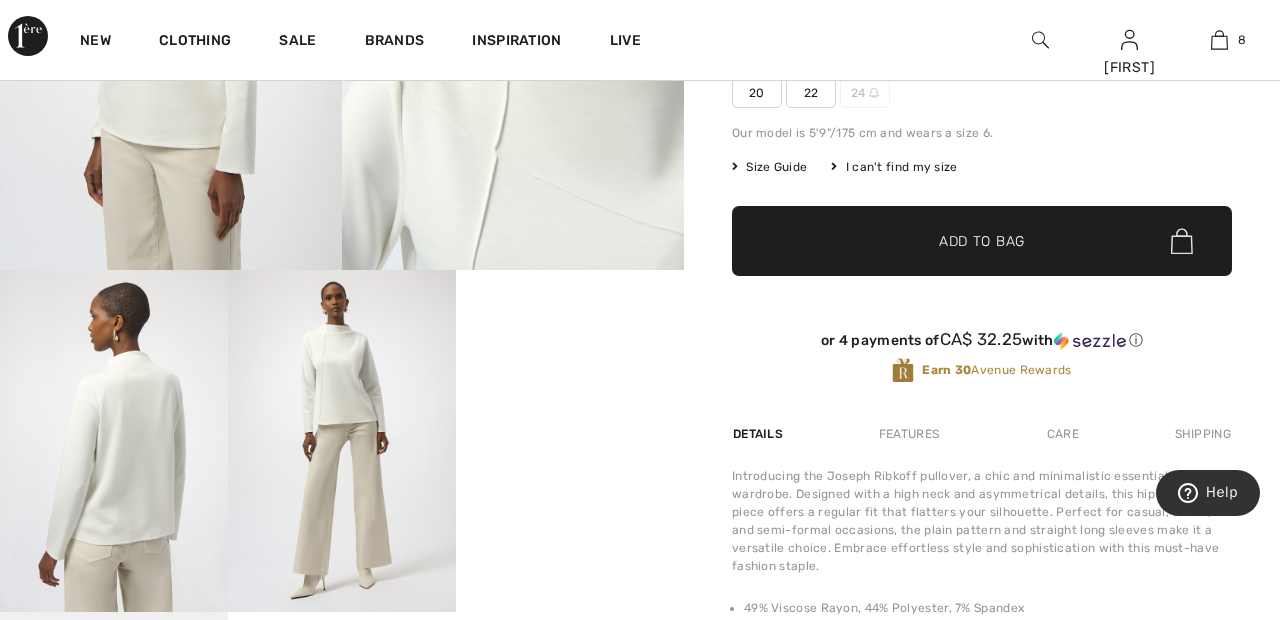 scroll, scrollTop: 440, scrollLeft: 0, axis: vertical 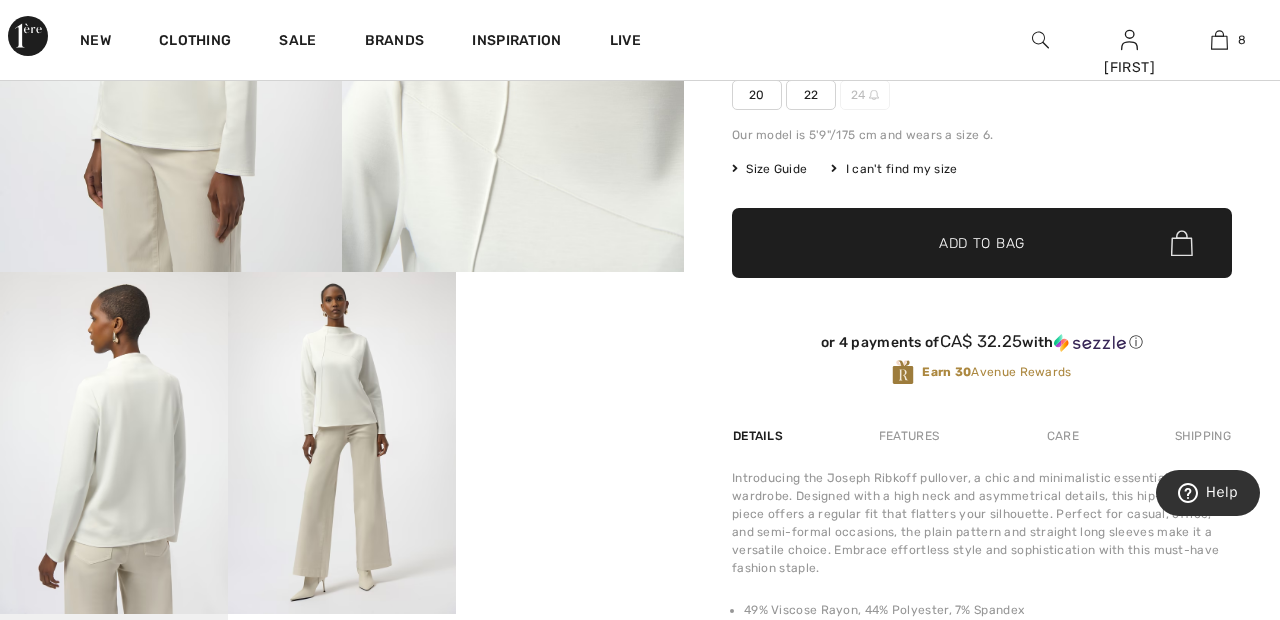 click on "Your browser does not support the video tag." at bounding box center [570, 329] 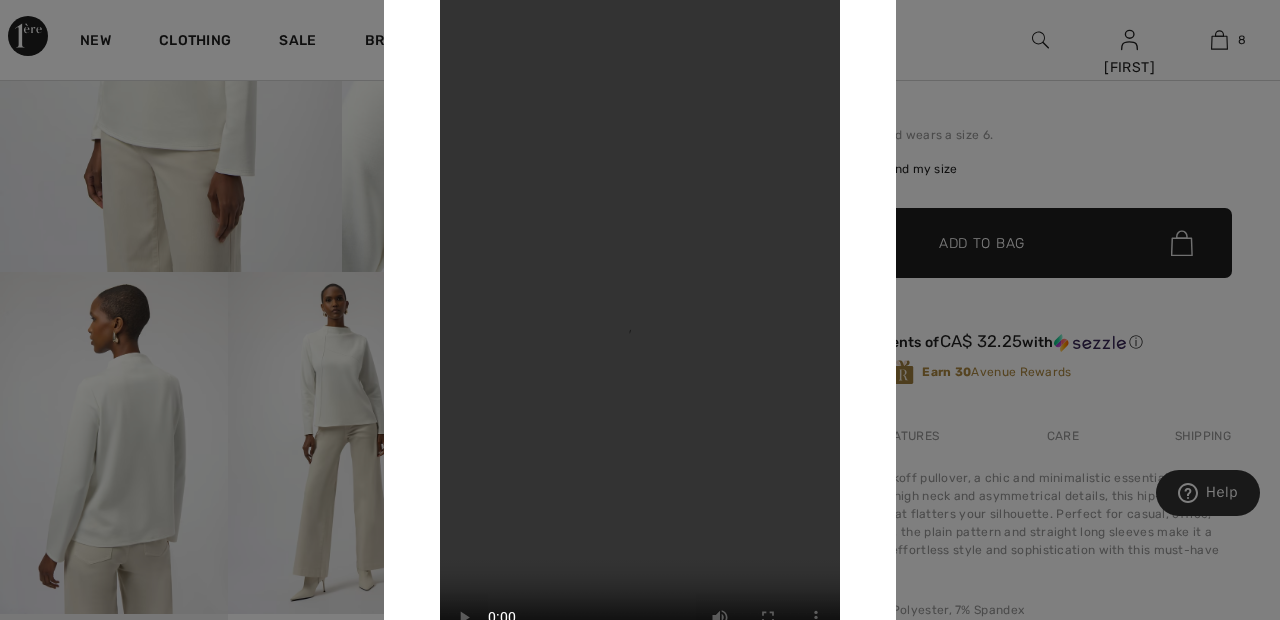 click at bounding box center (640, 310) 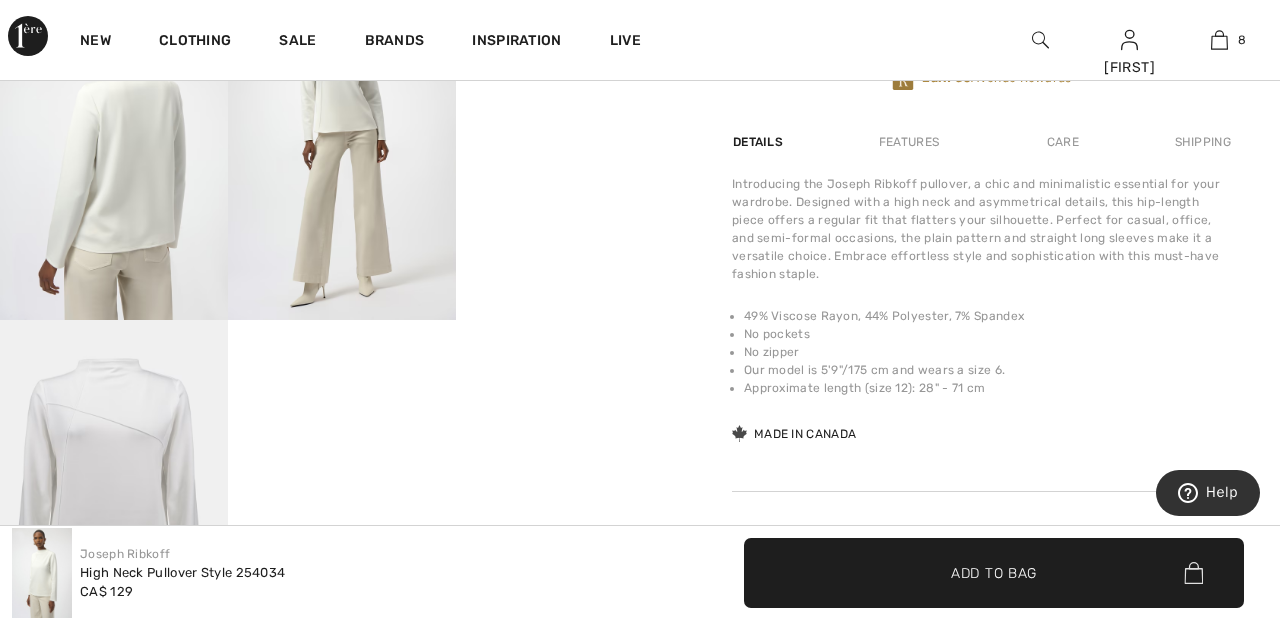 scroll, scrollTop: 741, scrollLeft: 0, axis: vertical 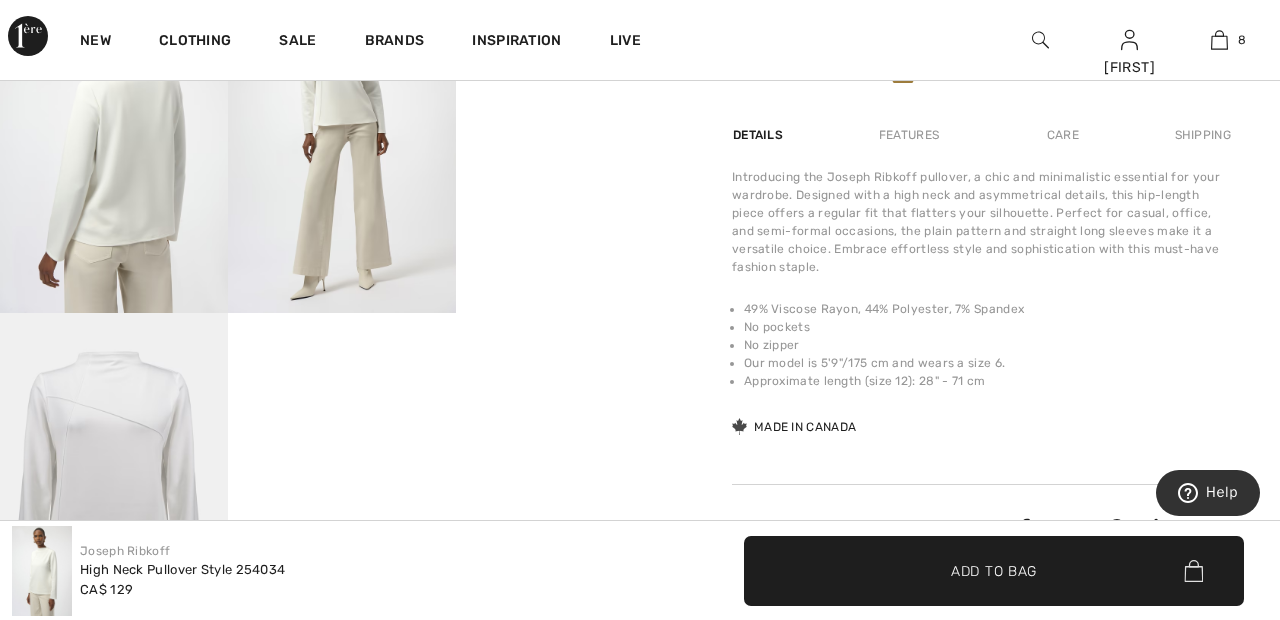 click at bounding box center [114, 484] 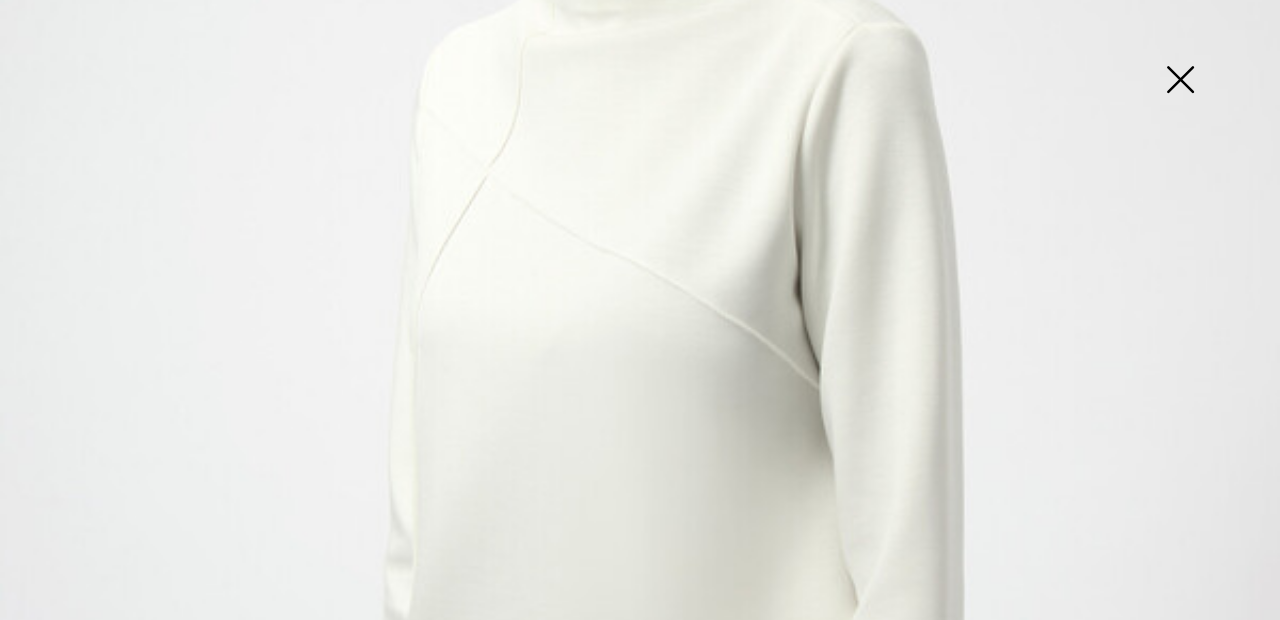 scroll, scrollTop: 501, scrollLeft: 0, axis: vertical 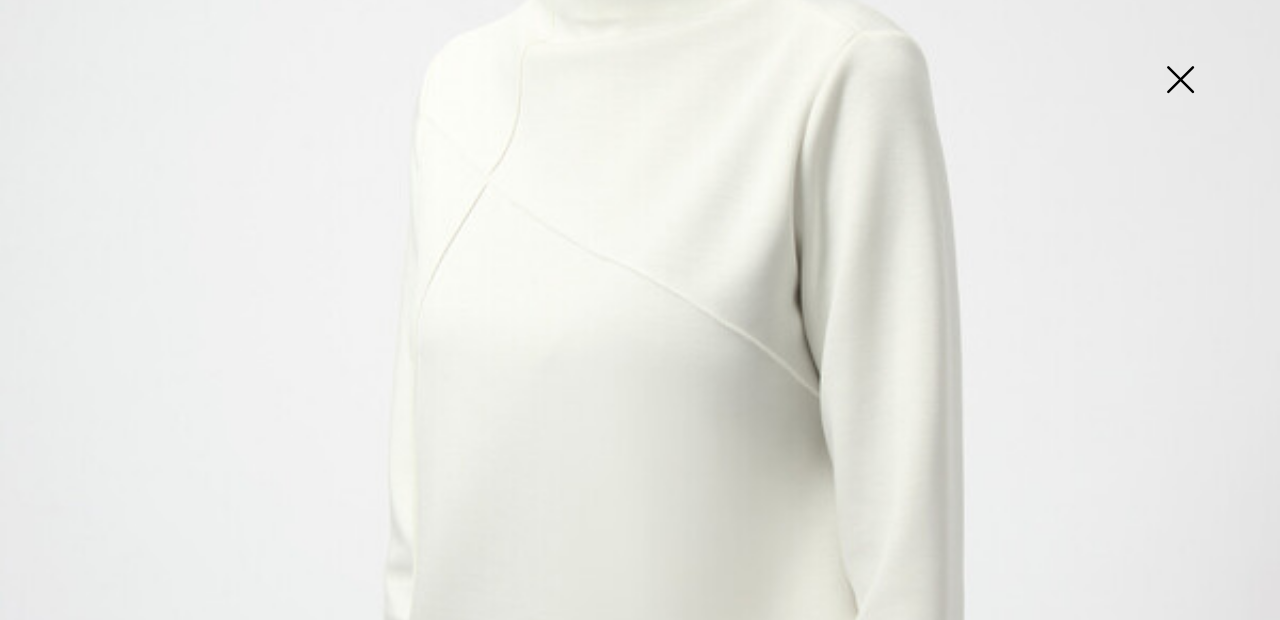 click at bounding box center (1180, 81) 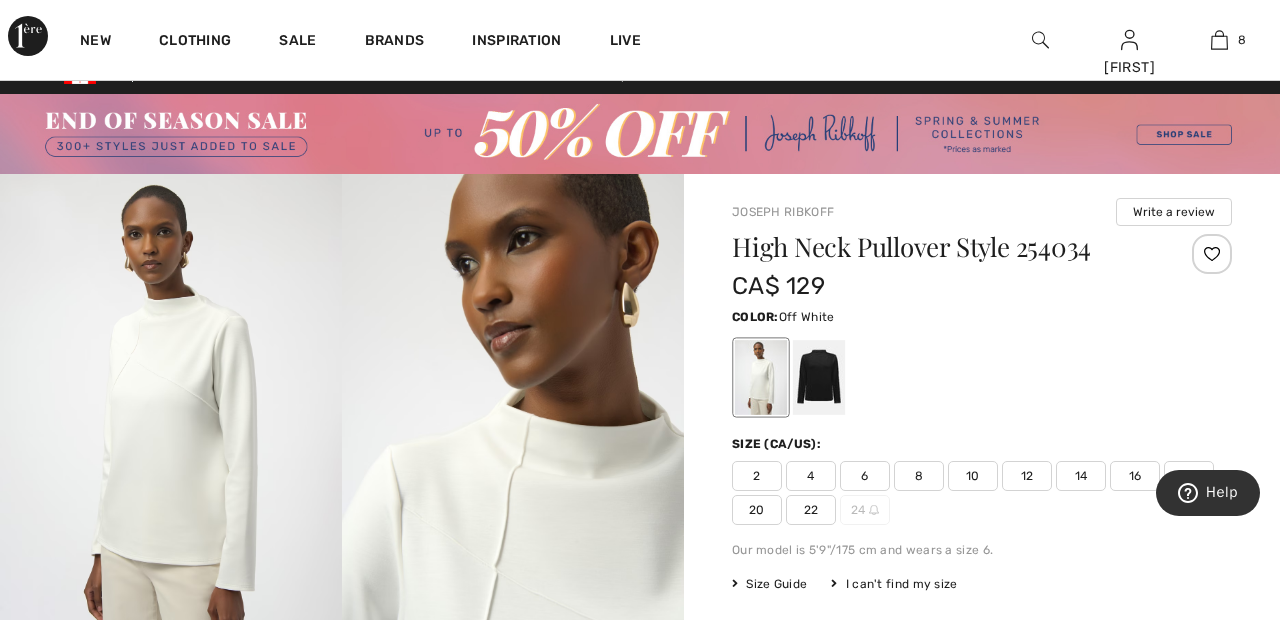 scroll, scrollTop: 21, scrollLeft: 0, axis: vertical 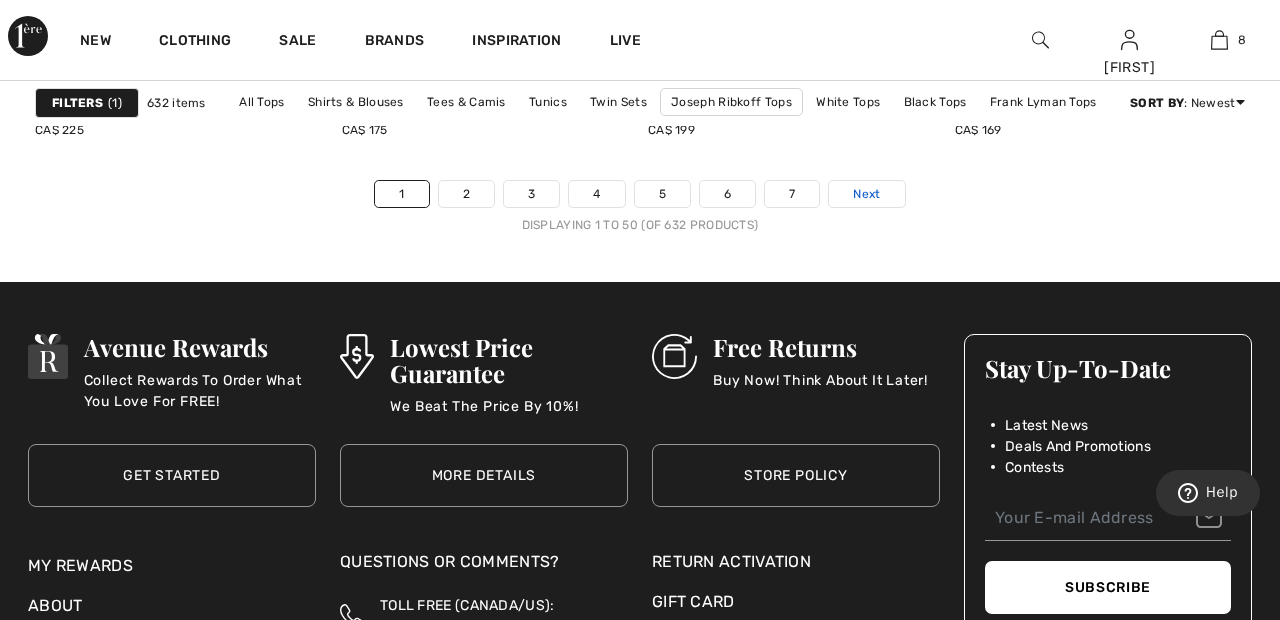 click on "Next" at bounding box center (866, 194) 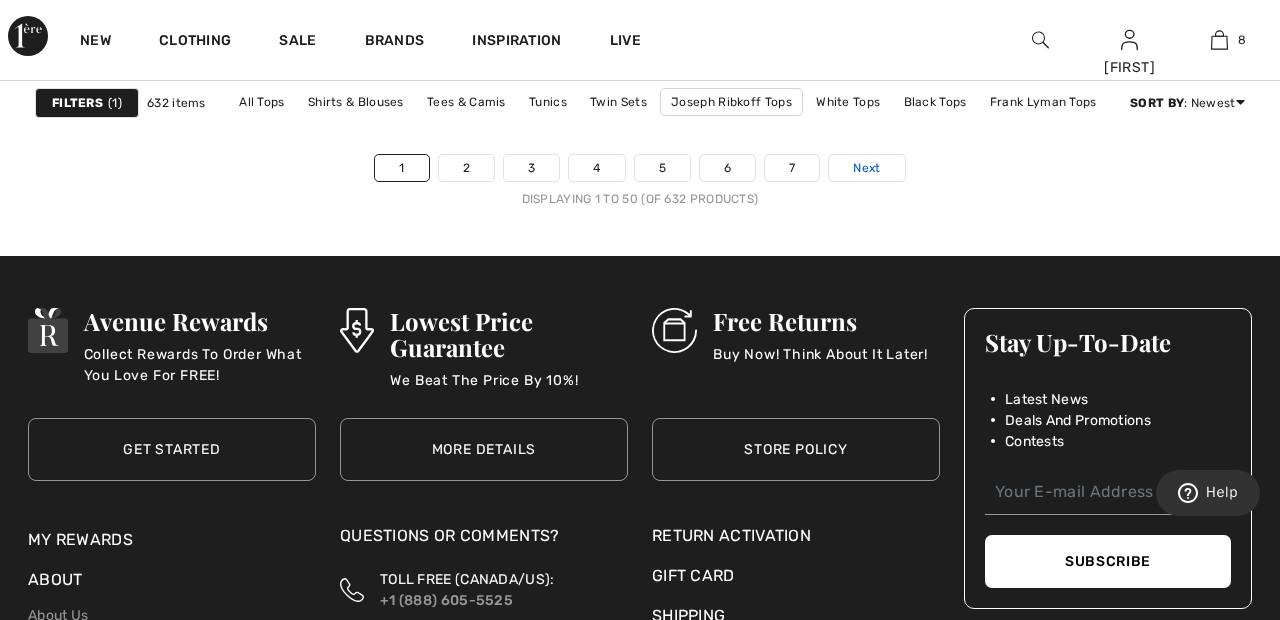 scroll, scrollTop: 8609, scrollLeft: 0, axis: vertical 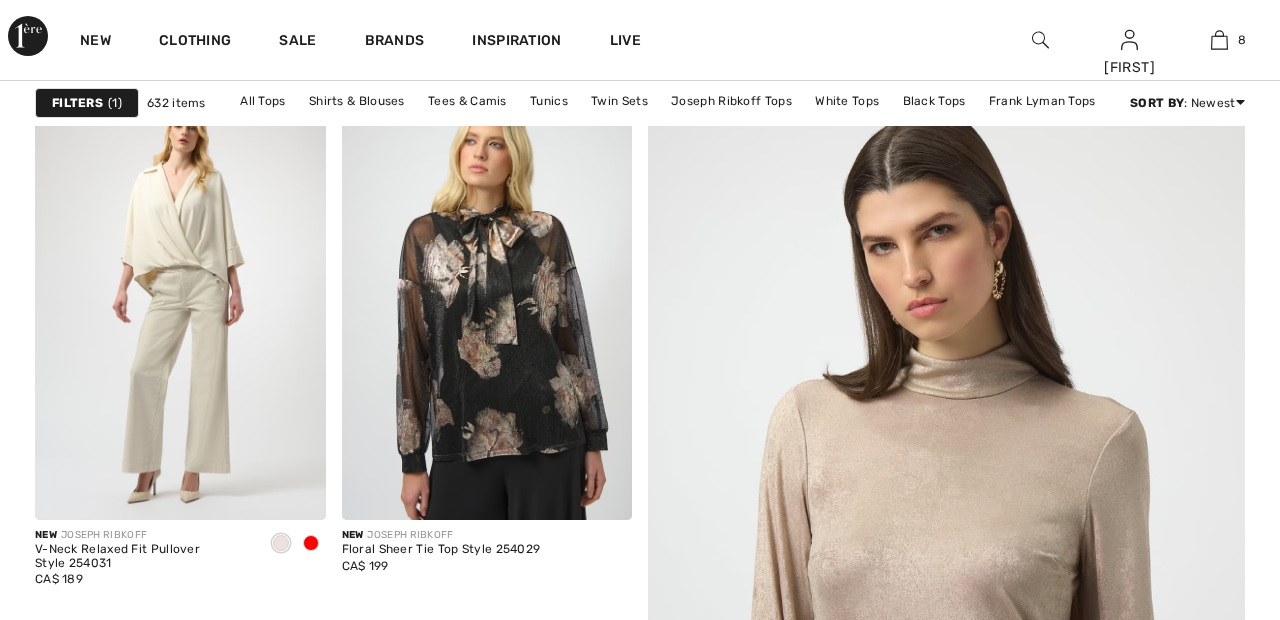 checkbox on "true" 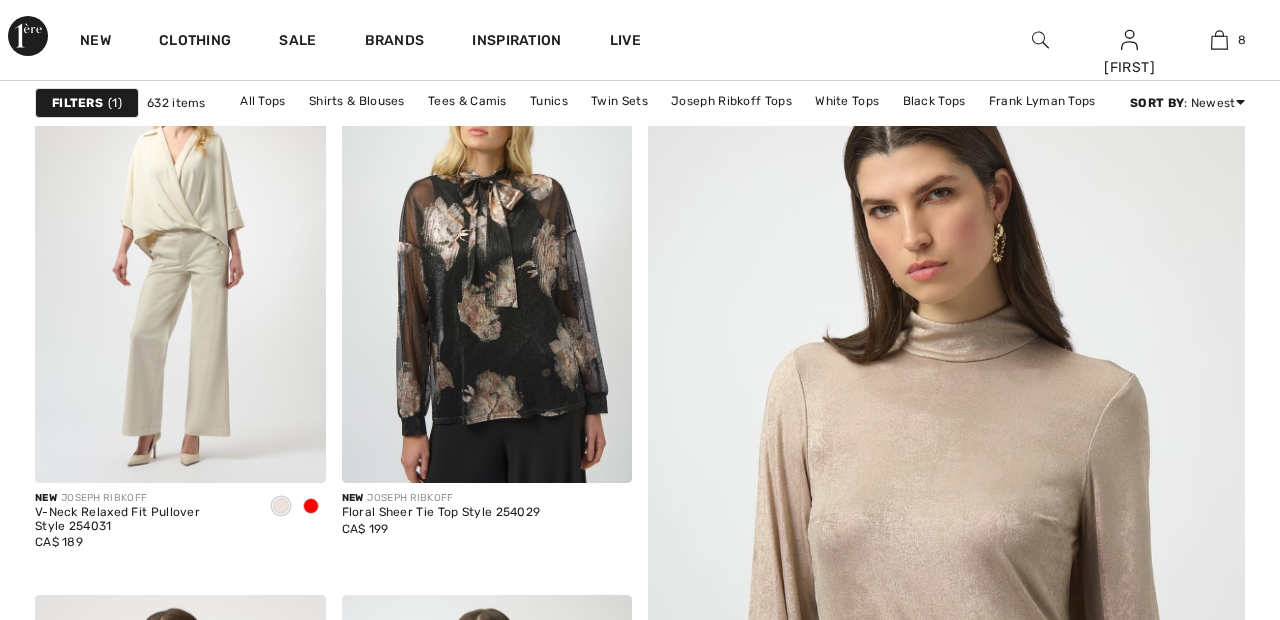 scroll, scrollTop: 0, scrollLeft: 0, axis: both 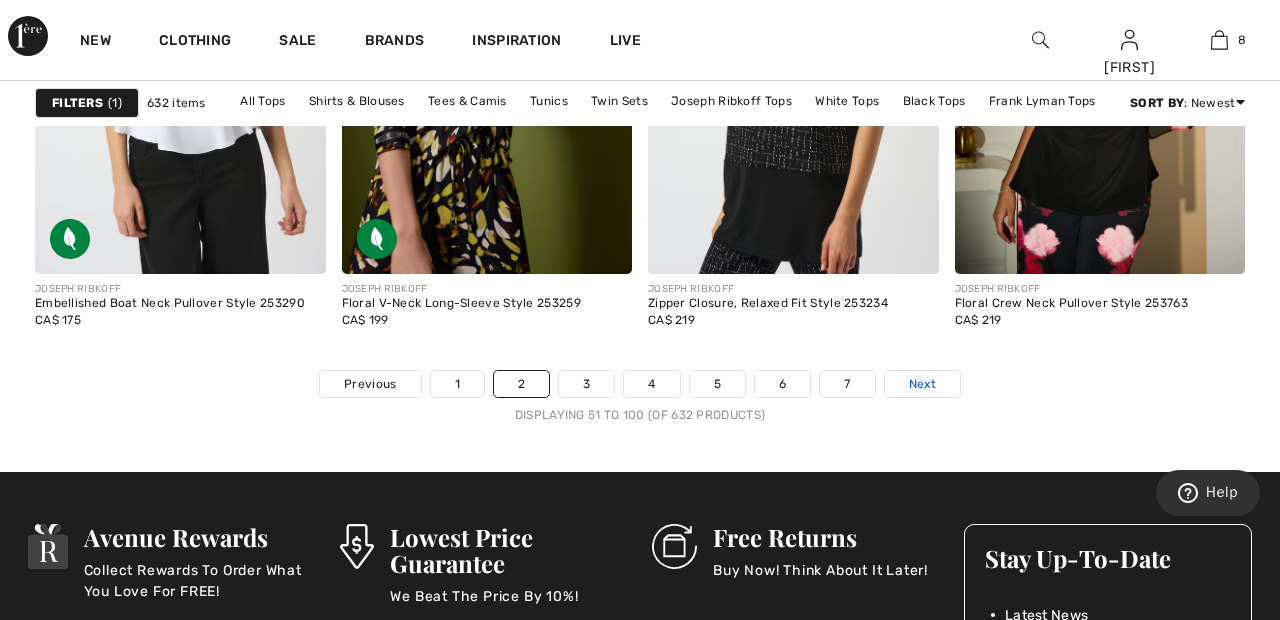 click on "Next" at bounding box center (922, 384) 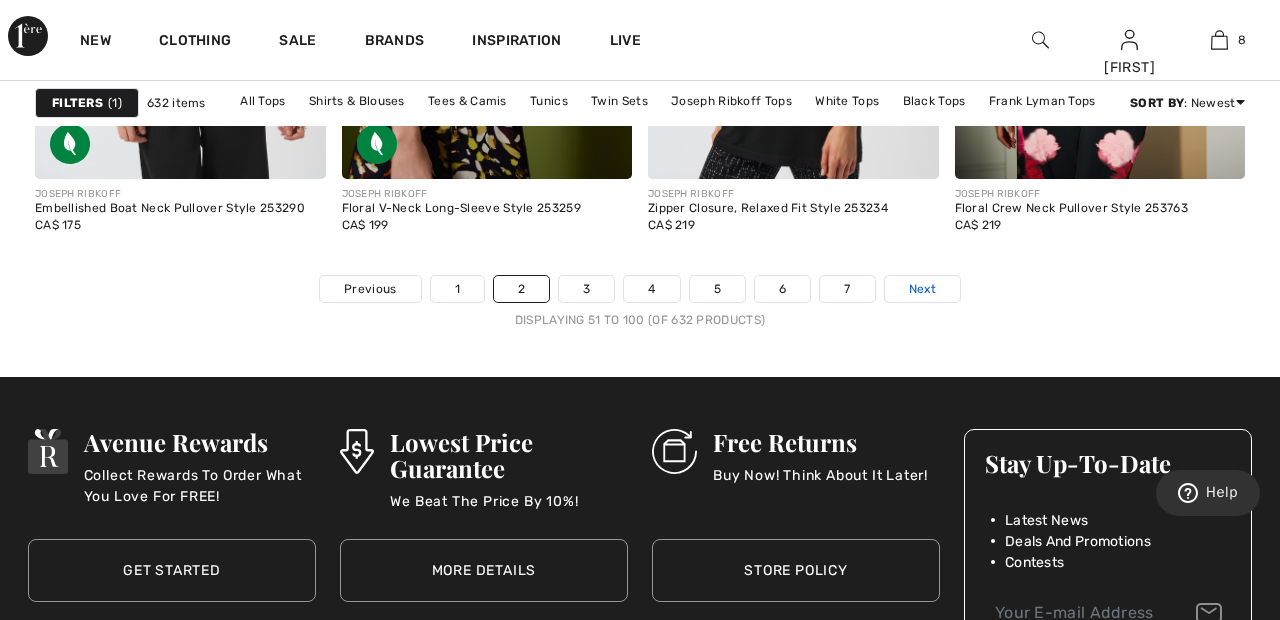 scroll, scrollTop: 8419, scrollLeft: 0, axis: vertical 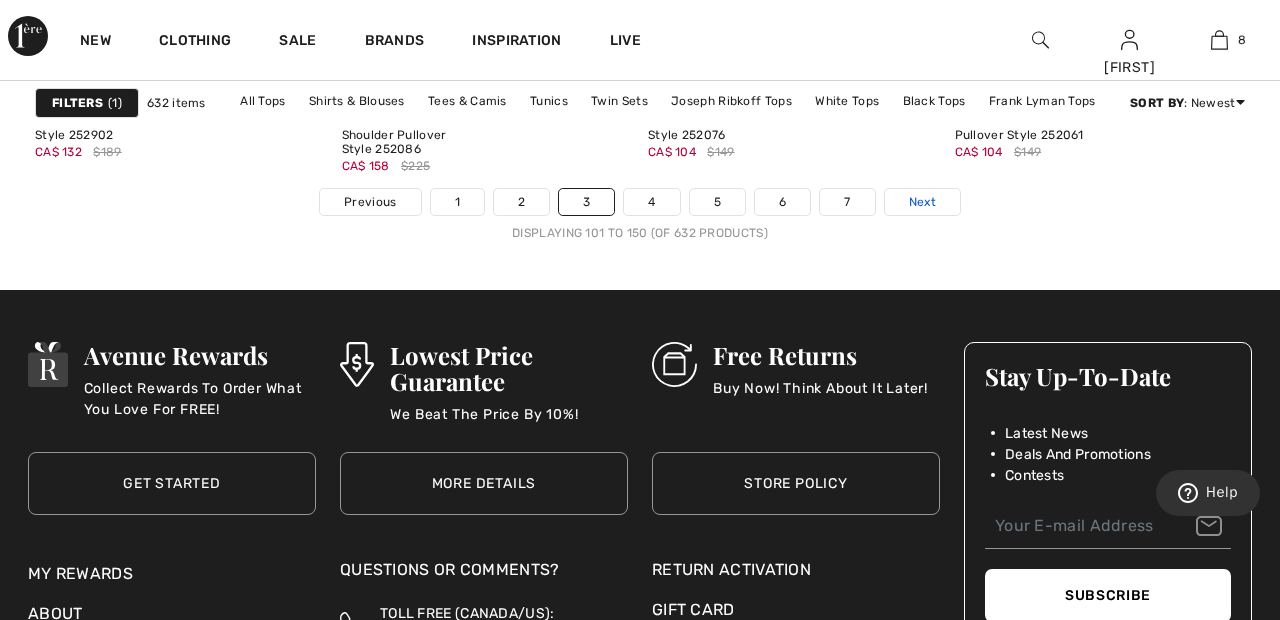 click on "Next" at bounding box center [922, 202] 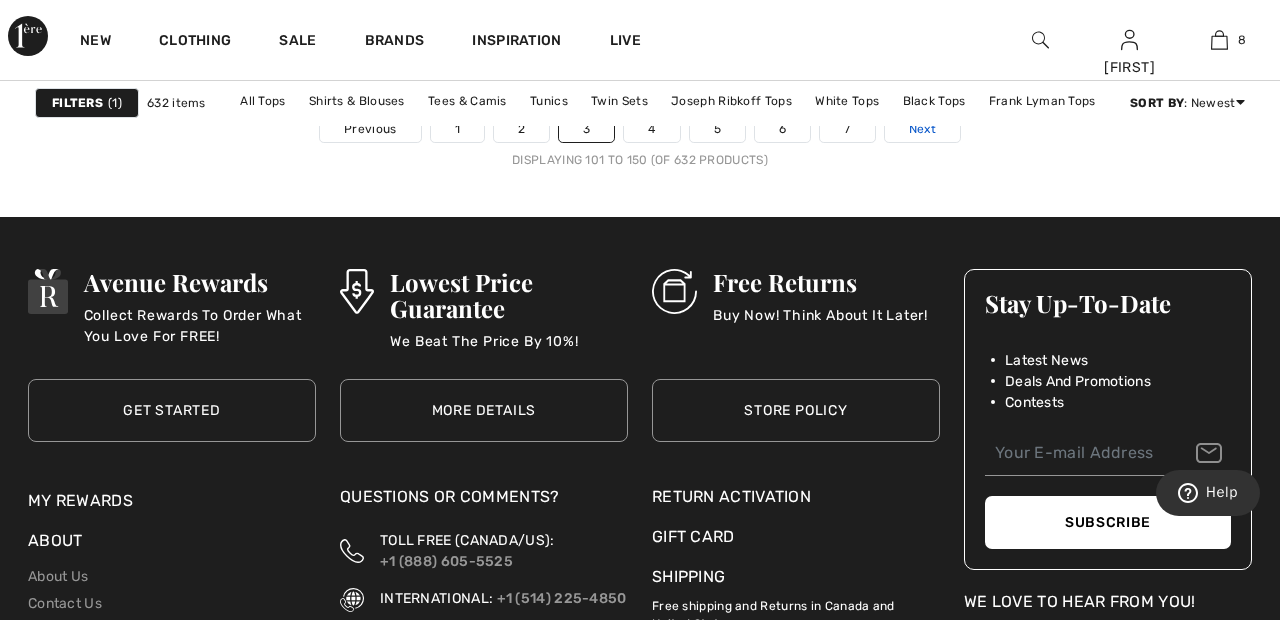 scroll, scrollTop: 8601, scrollLeft: 0, axis: vertical 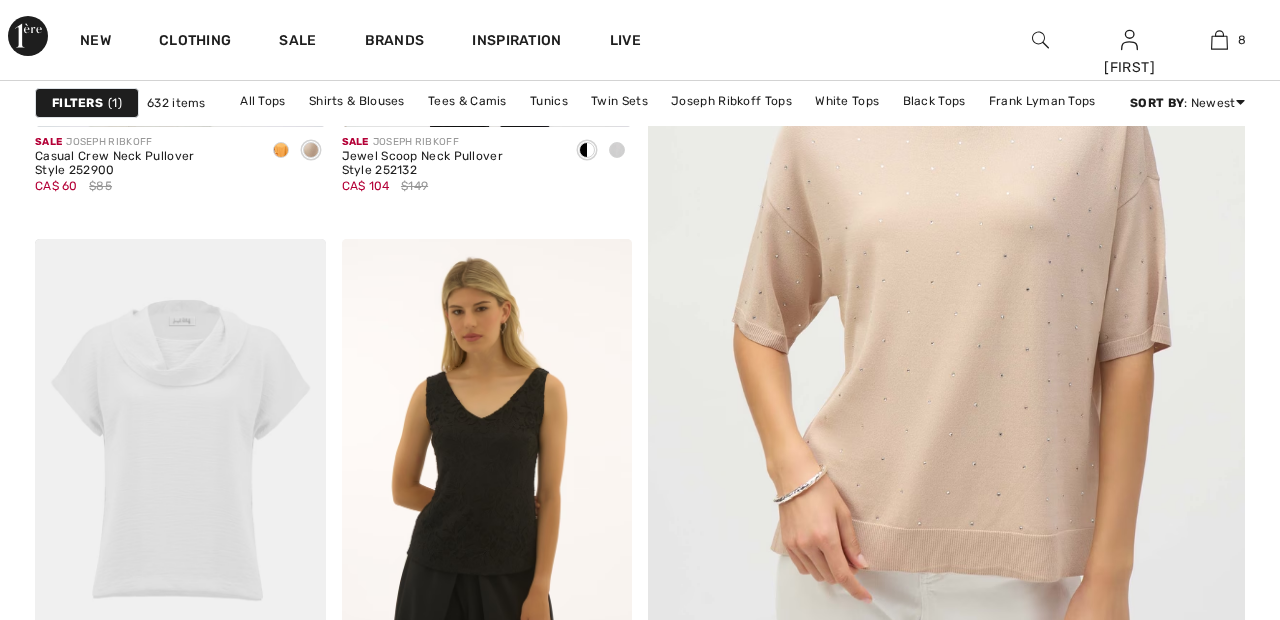 checkbox on "true" 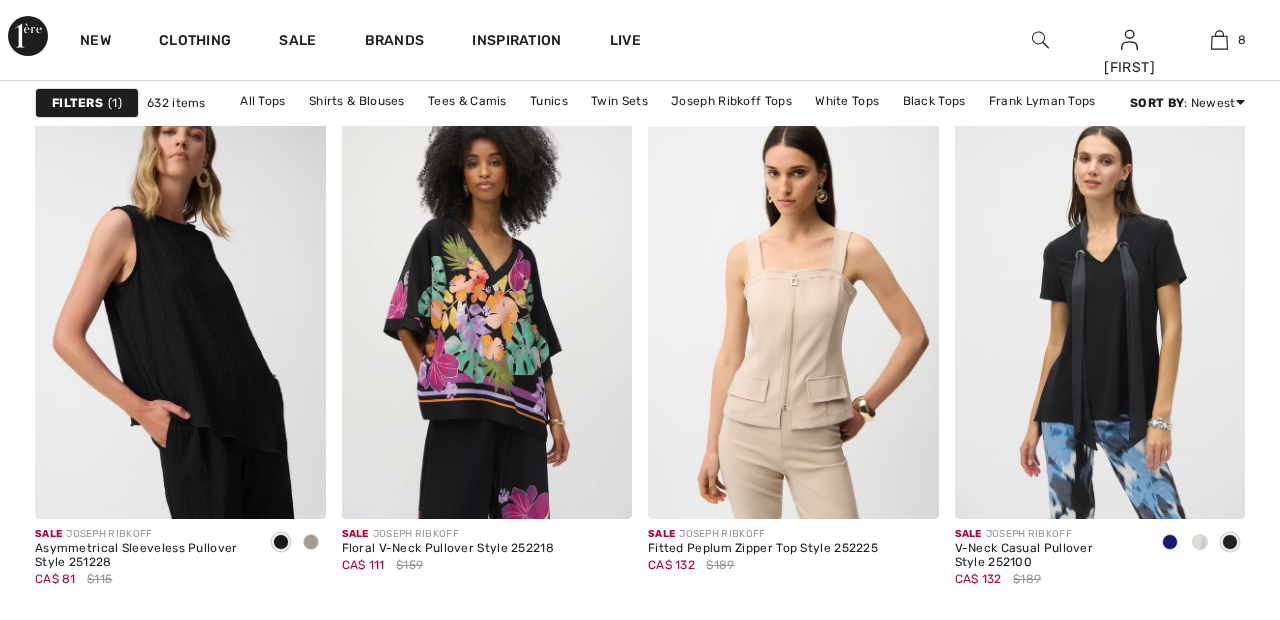 scroll, scrollTop: 0, scrollLeft: 0, axis: both 